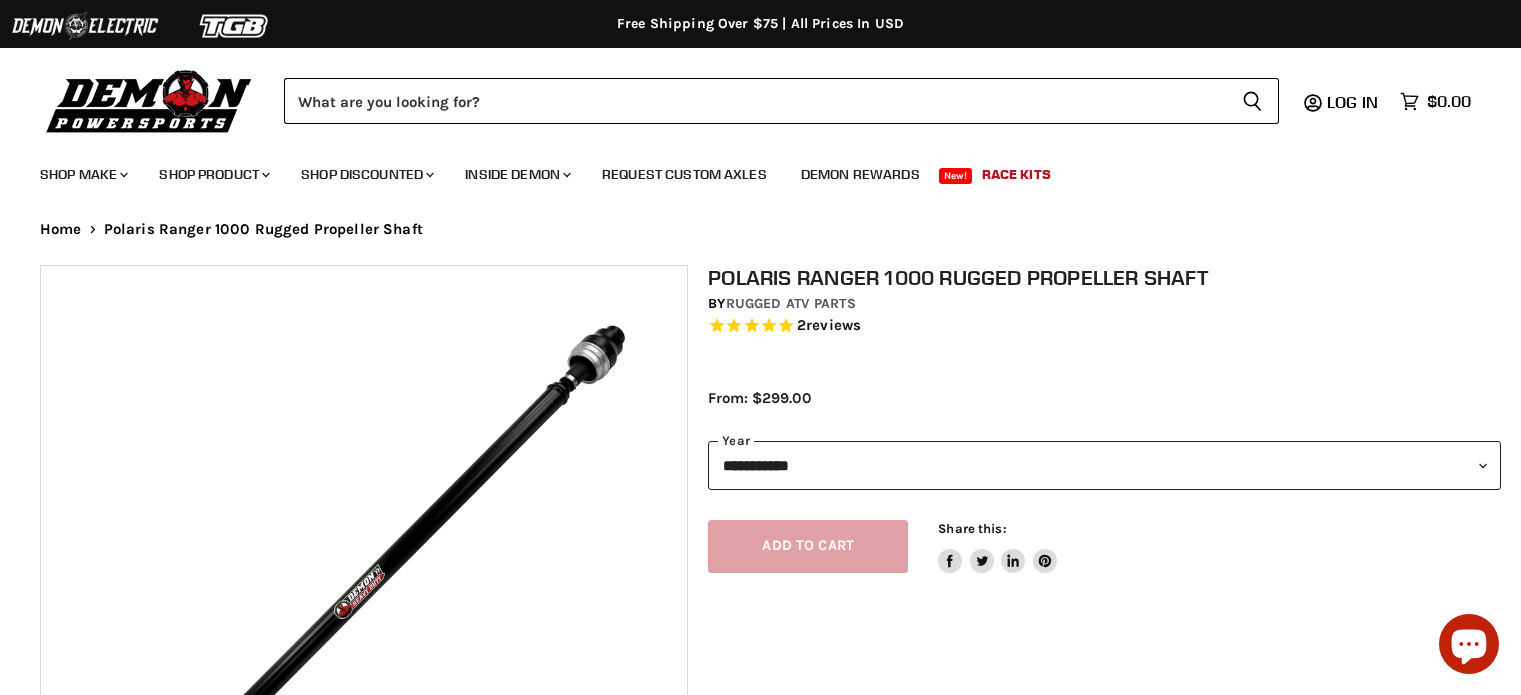 select on "******" 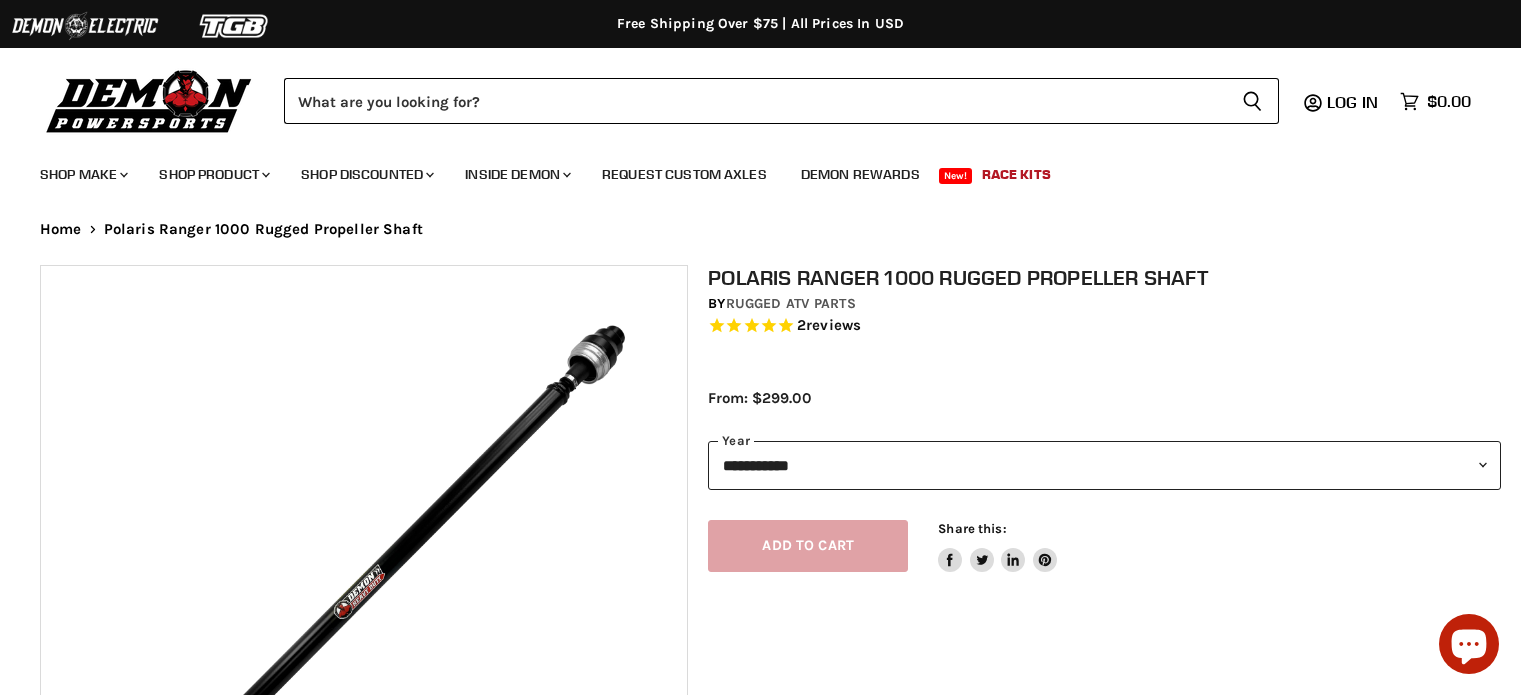 scroll, scrollTop: 0, scrollLeft: 0, axis: both 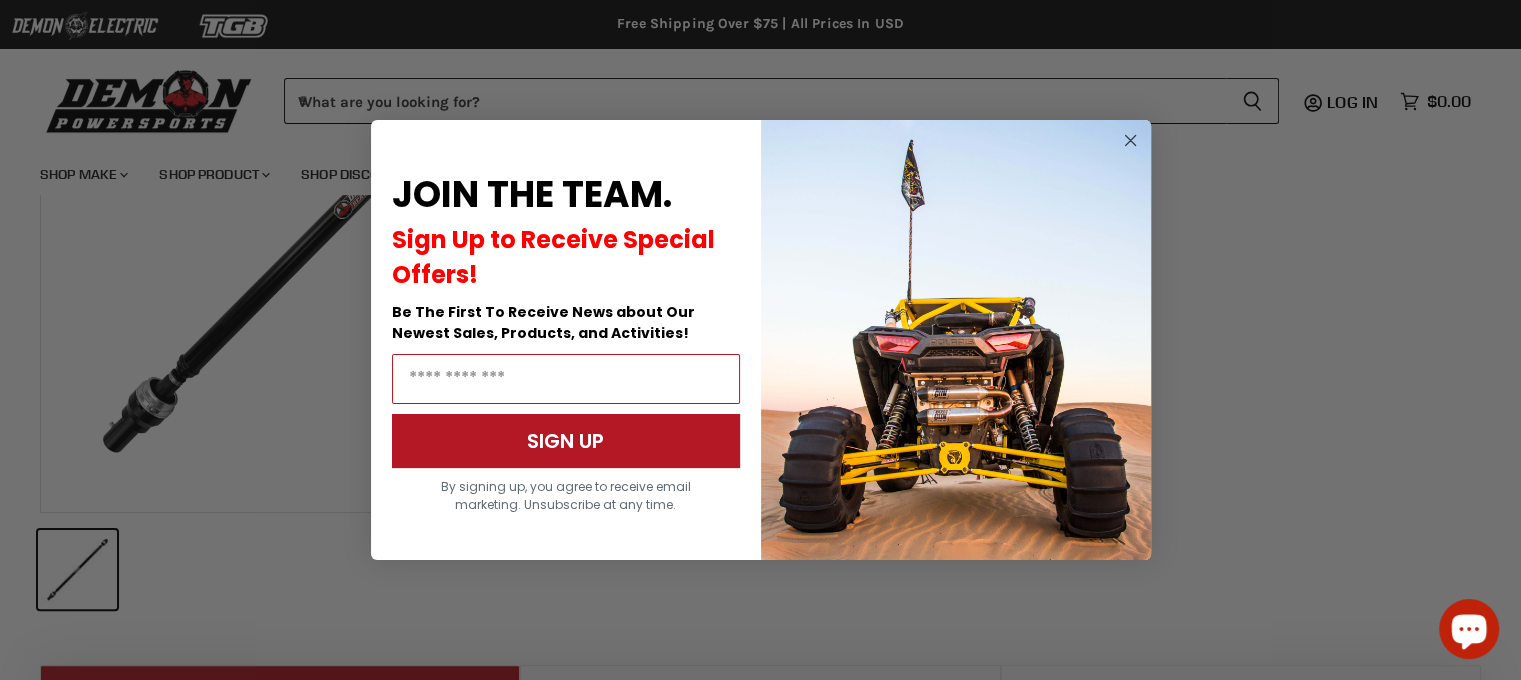 click 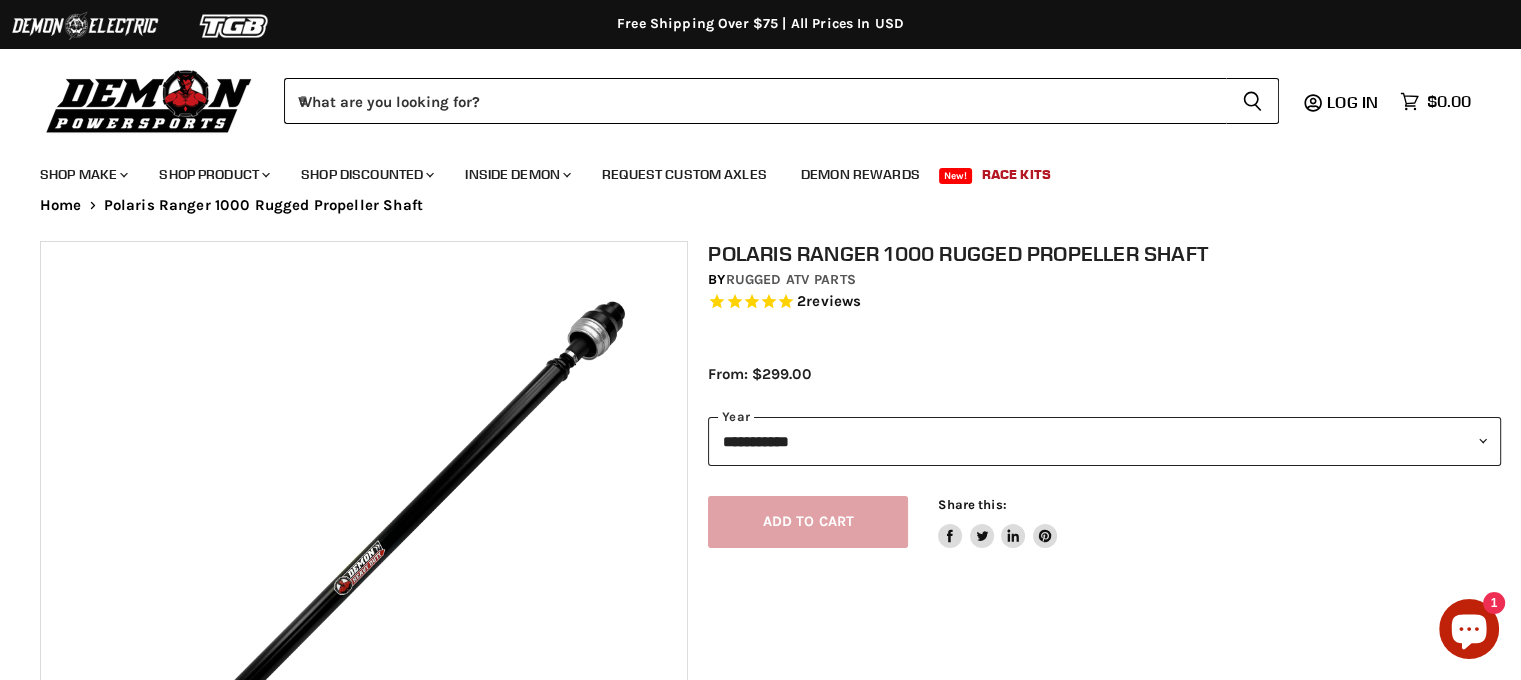 scroll, scrollTop: 0, scrollLeft: 0, axis: both 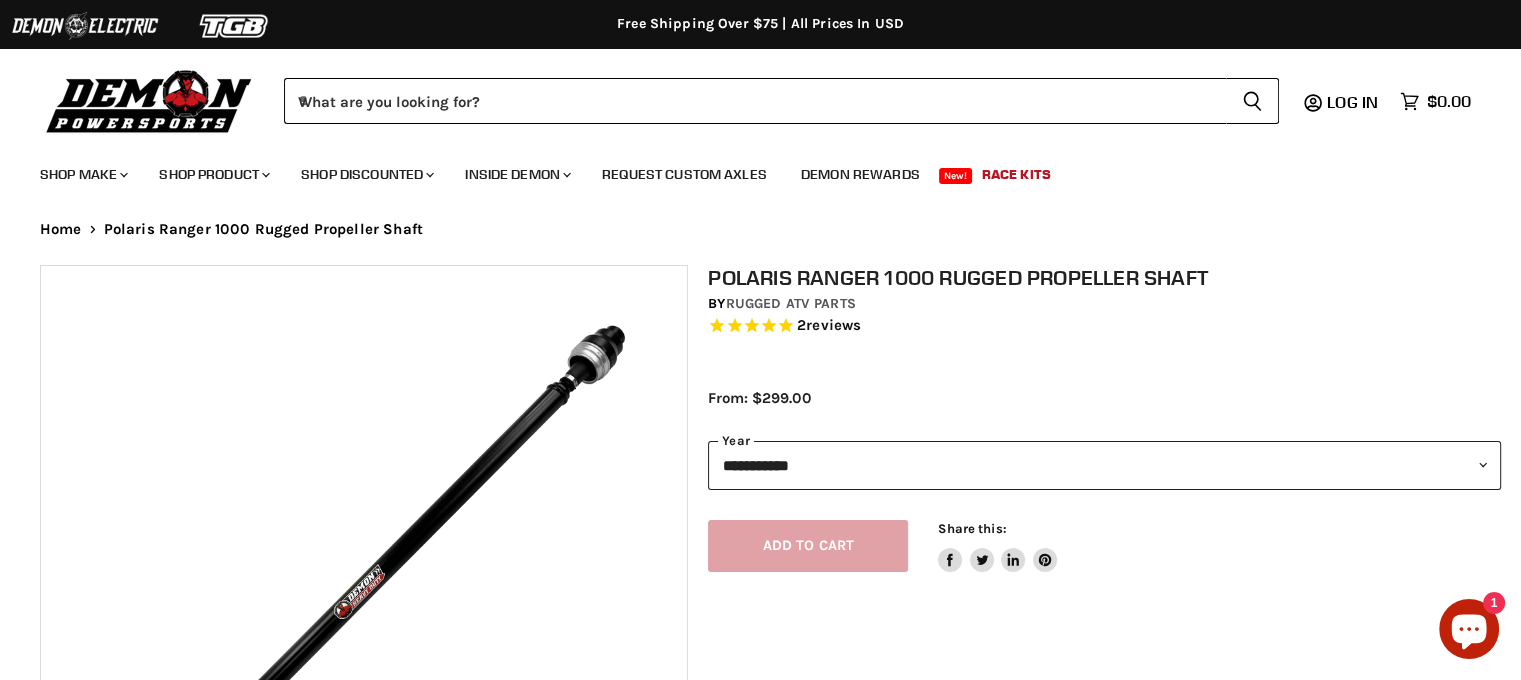 click on "**********" at bounding box center [1104, 465] 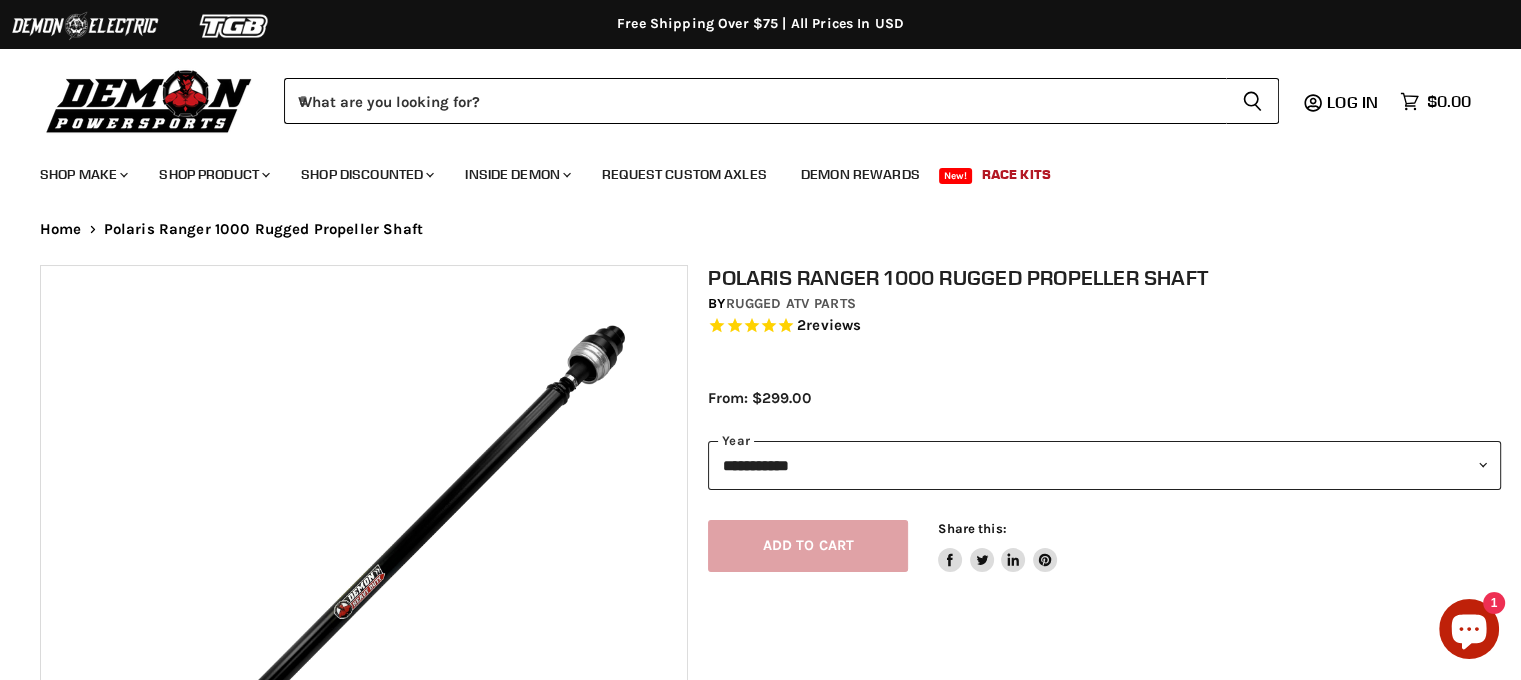 click on "**********" at bounding box center (1084, 640) 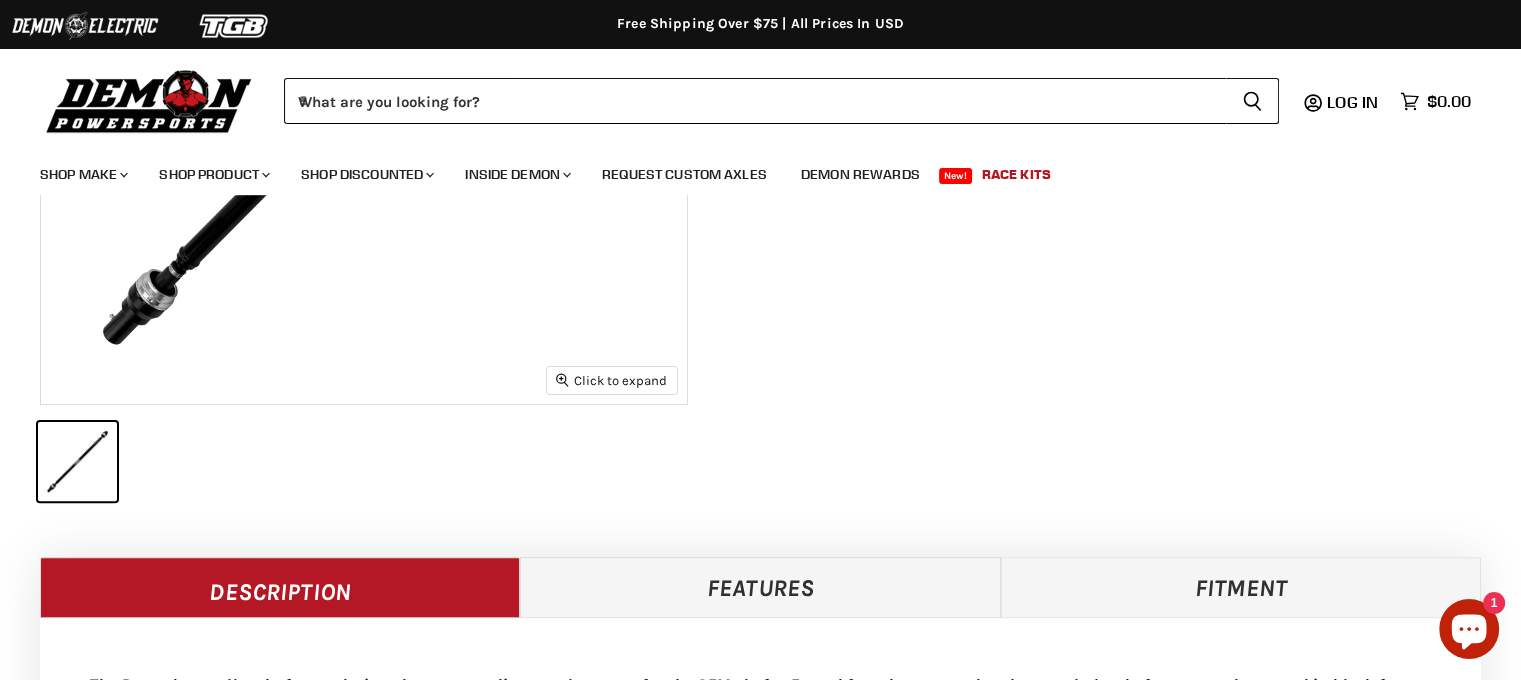 scroll, scrollTop: 700, scrollLeft: 0, axis: vertical 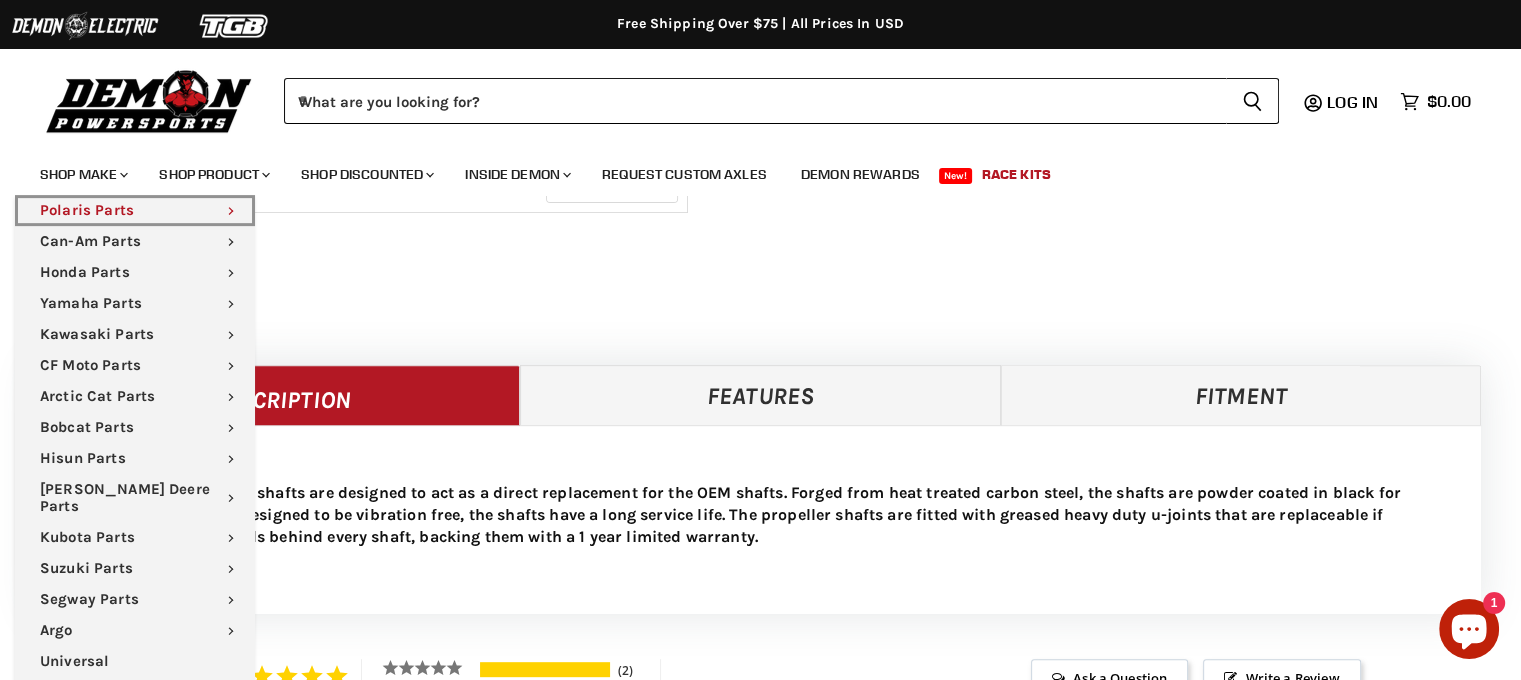 click on "Polaris Parts
Chevron down icon" at bounding box center (135, 210) 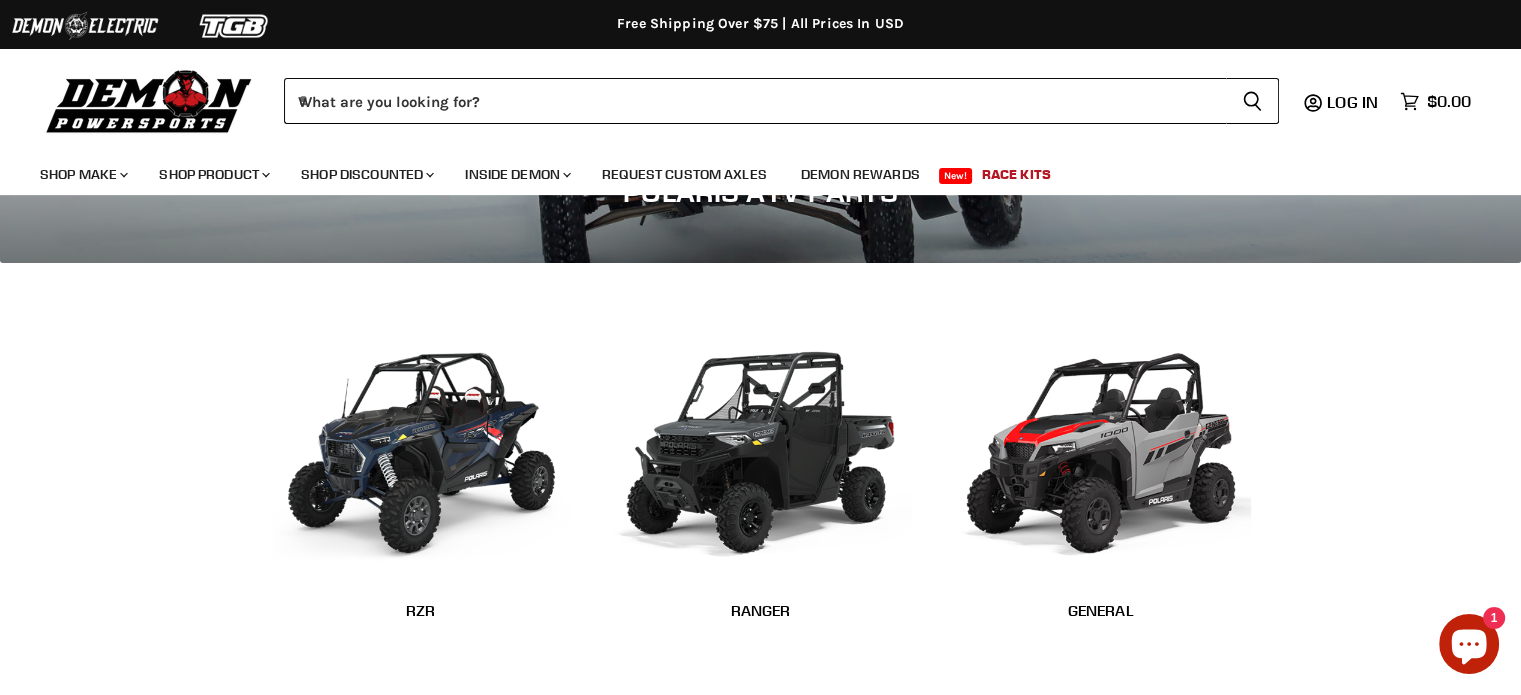 scroll, scrollTop: 400, scrollLeft: 0, axis: vertical 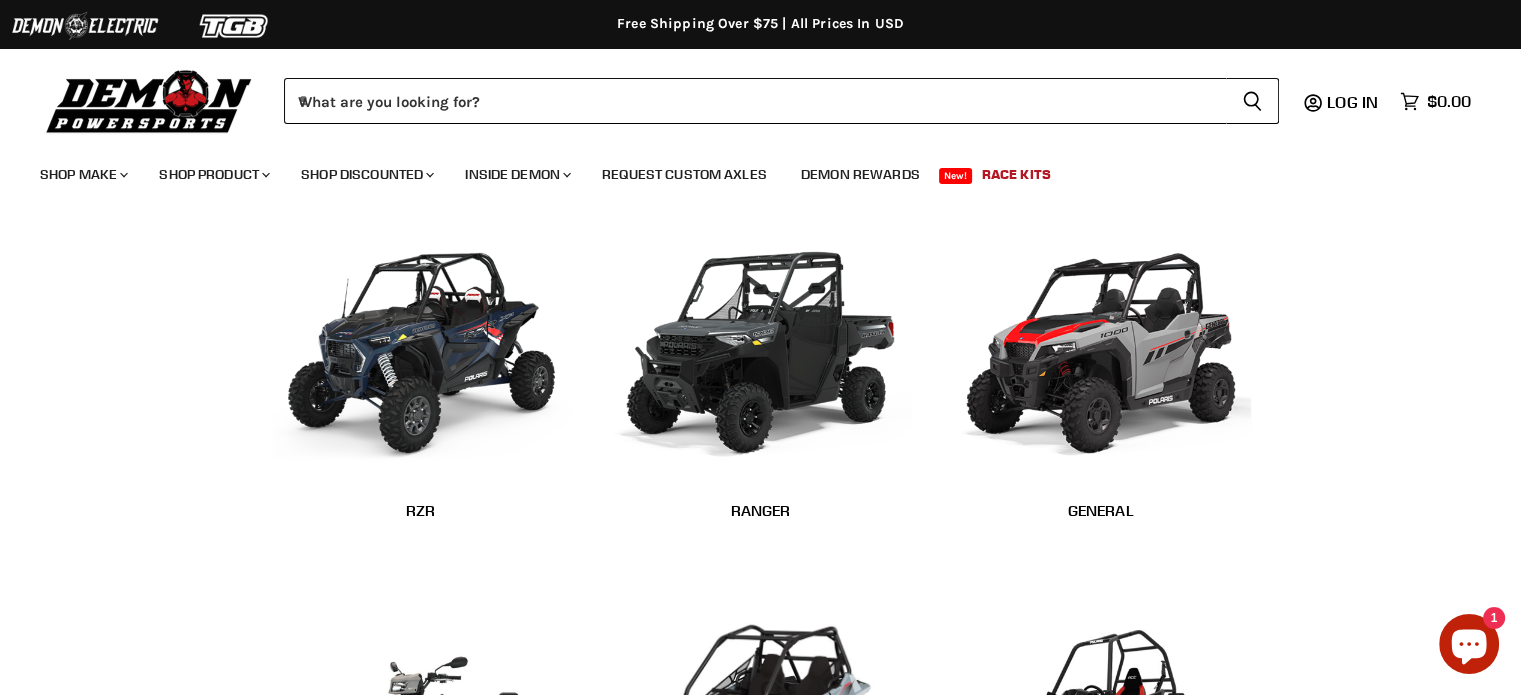 click at bounding box center [761, 348] 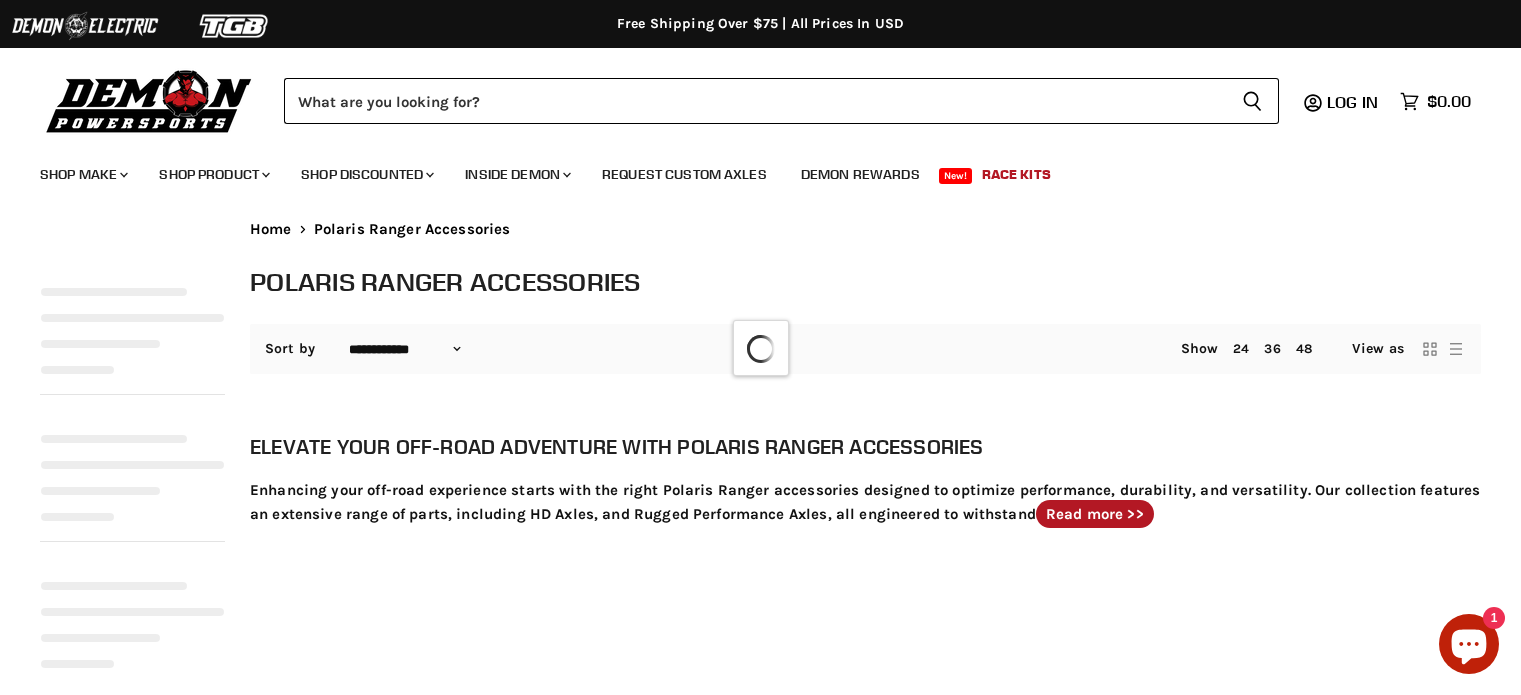 select on "**********" 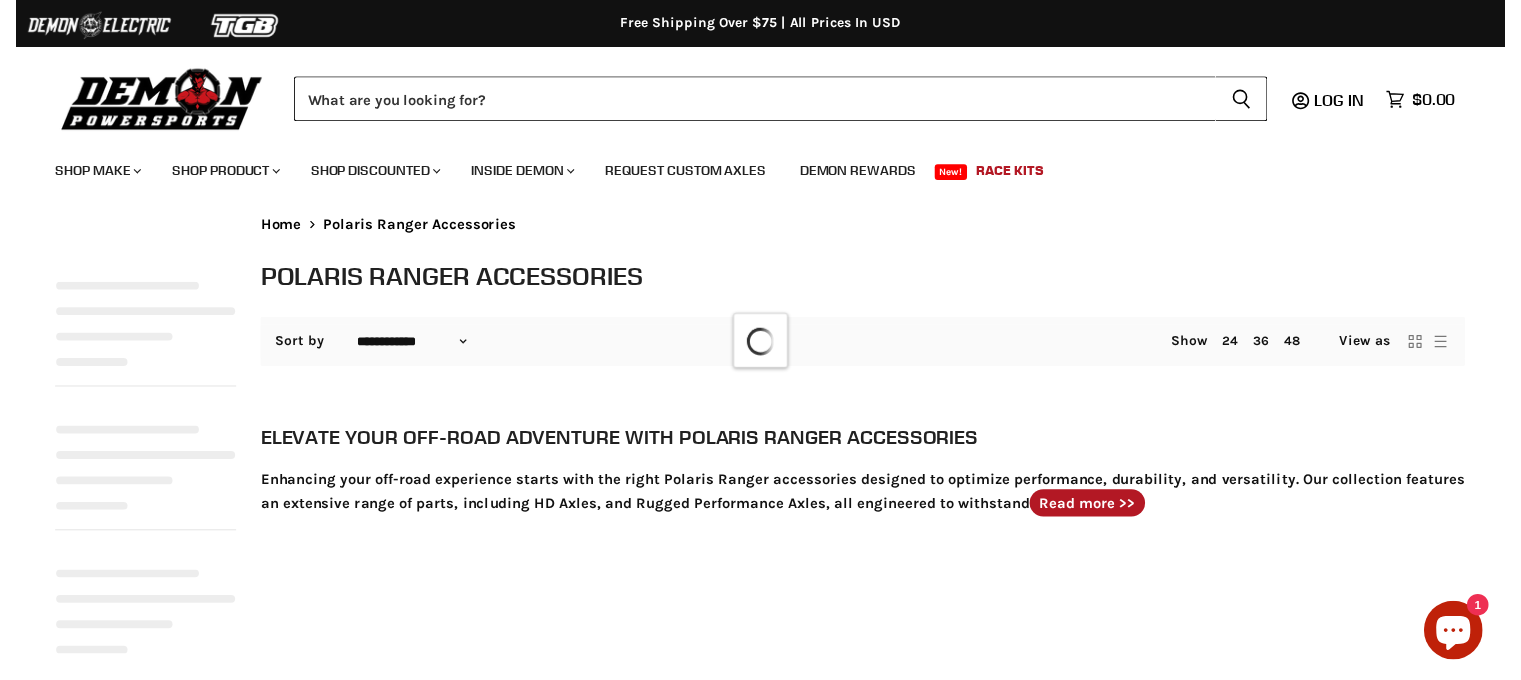 scroll, scrollTop: 0, scrollLeft: 0, axis: both 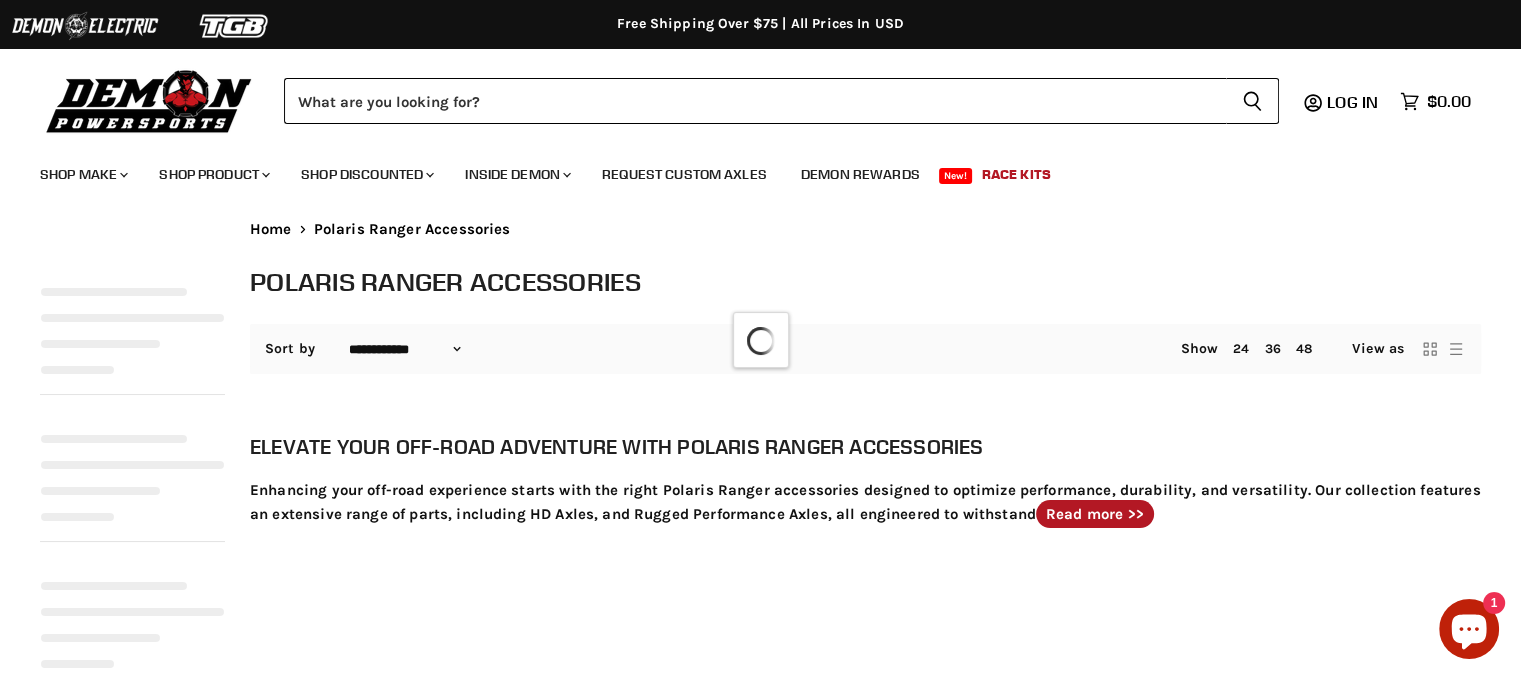 select on "**********" 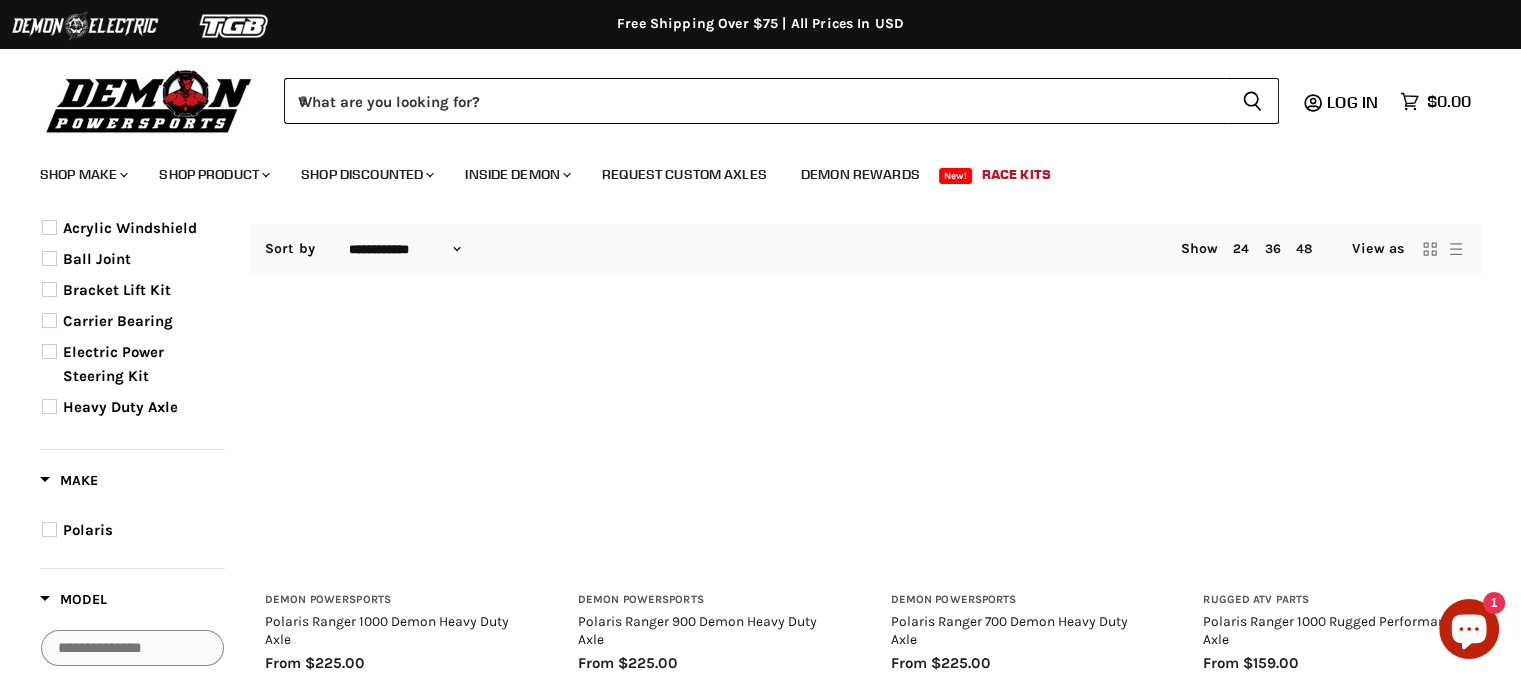scroll, scrollTop: 0, scrollLeft: 0, axis: both 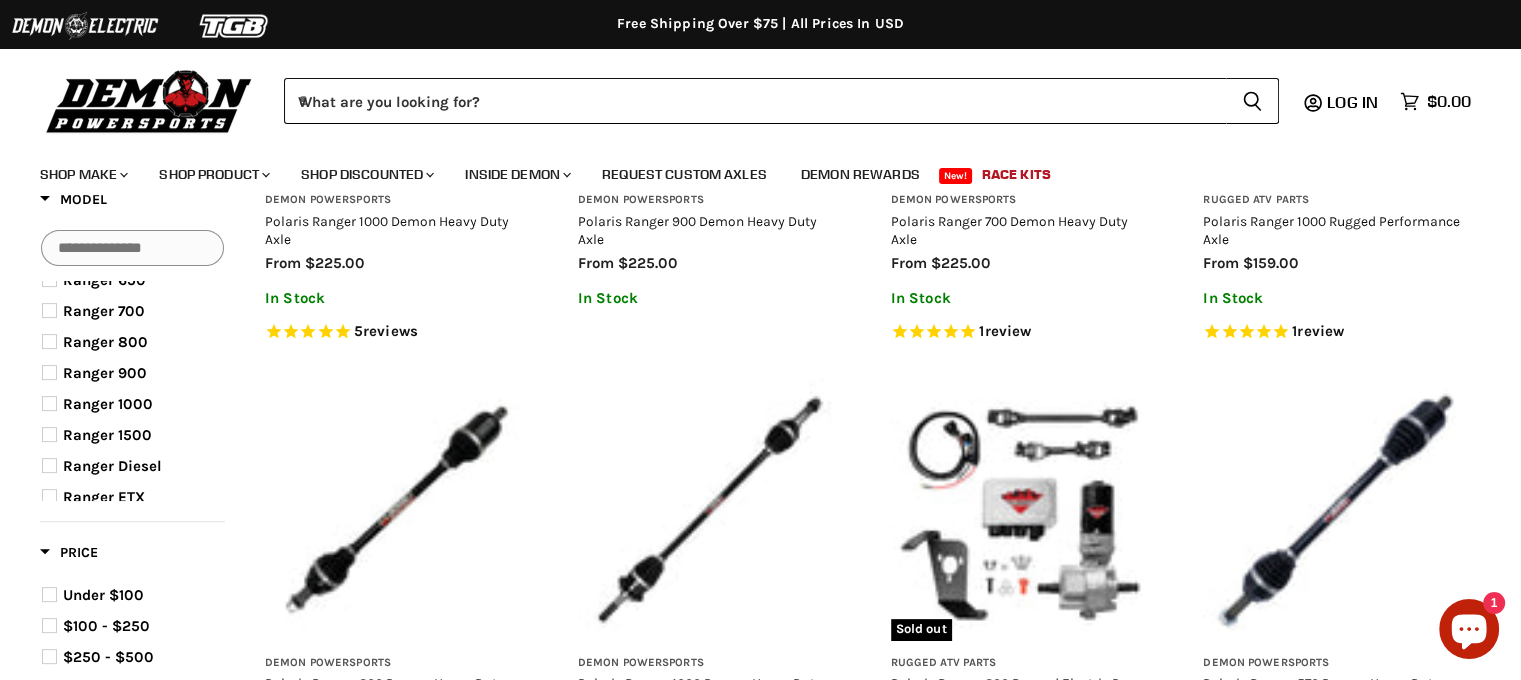 click on "Ranger 1000" at bounding box center (108, 404) 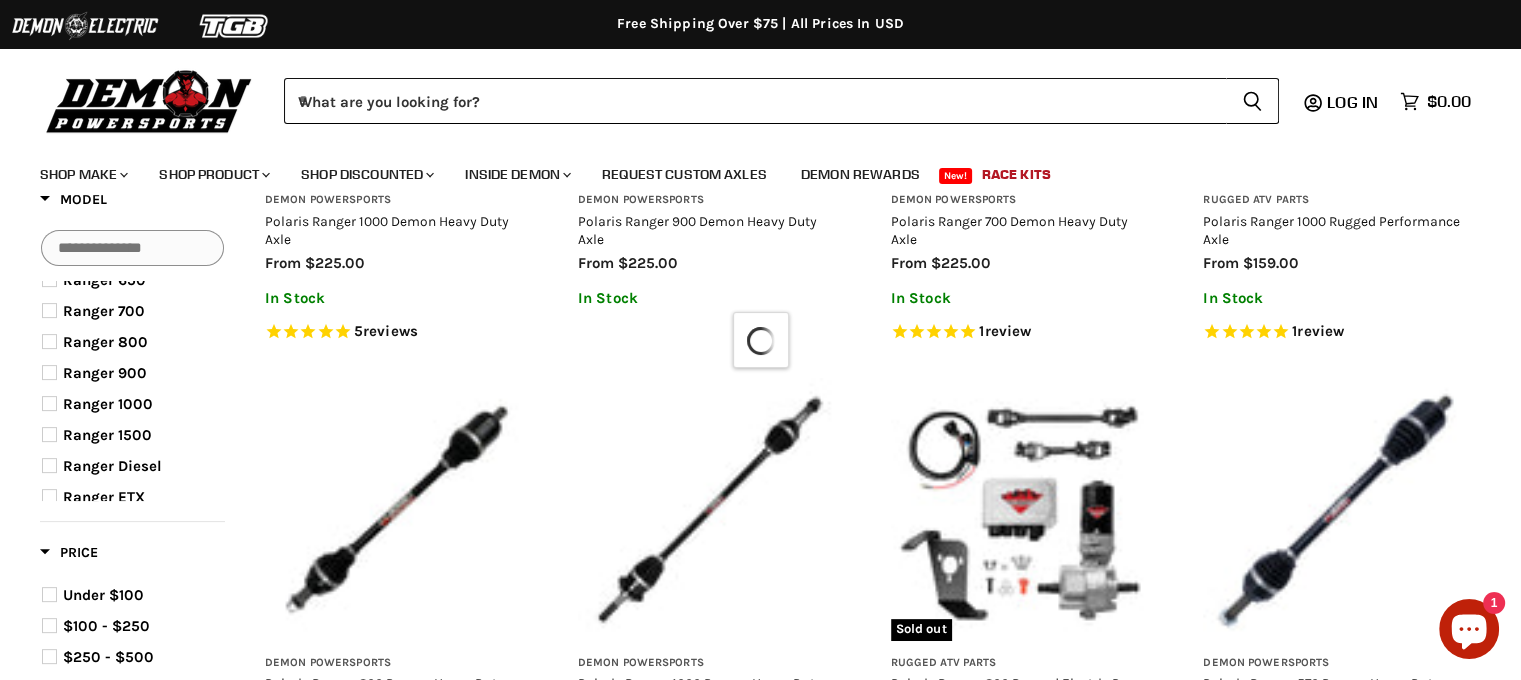 scroll, scrollTop: 615, scrollLeft: 0, axis: vertical 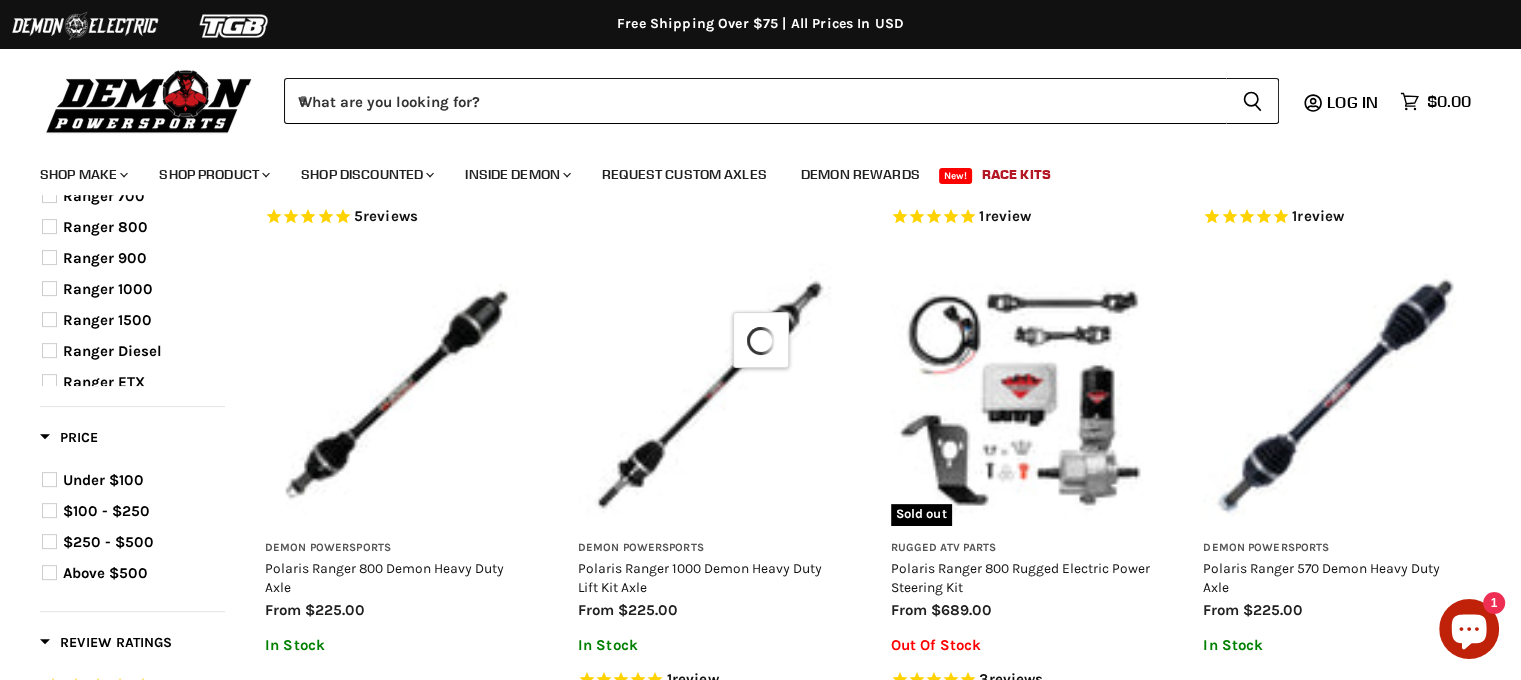 select on "**********" 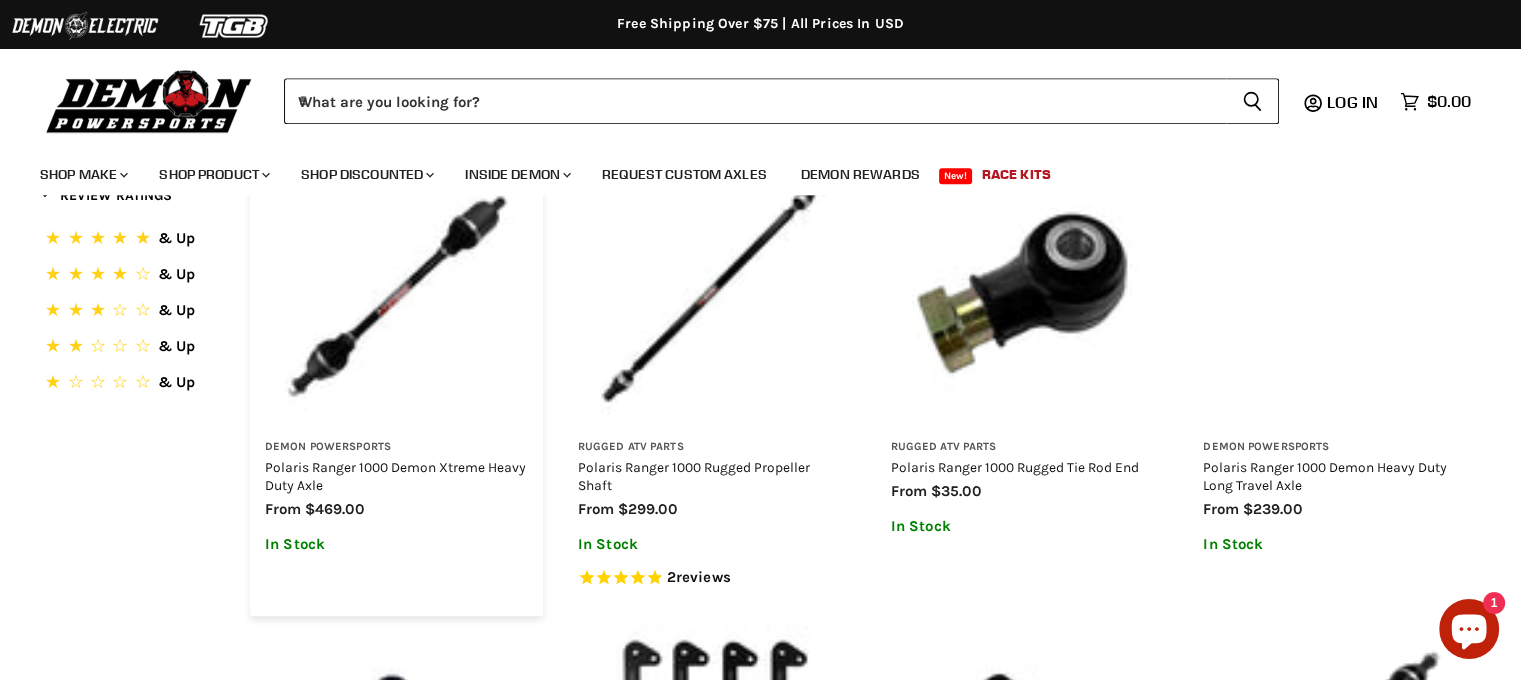 scroll, scrollTop: 1015, scrollLeft: 0, axis: vertical 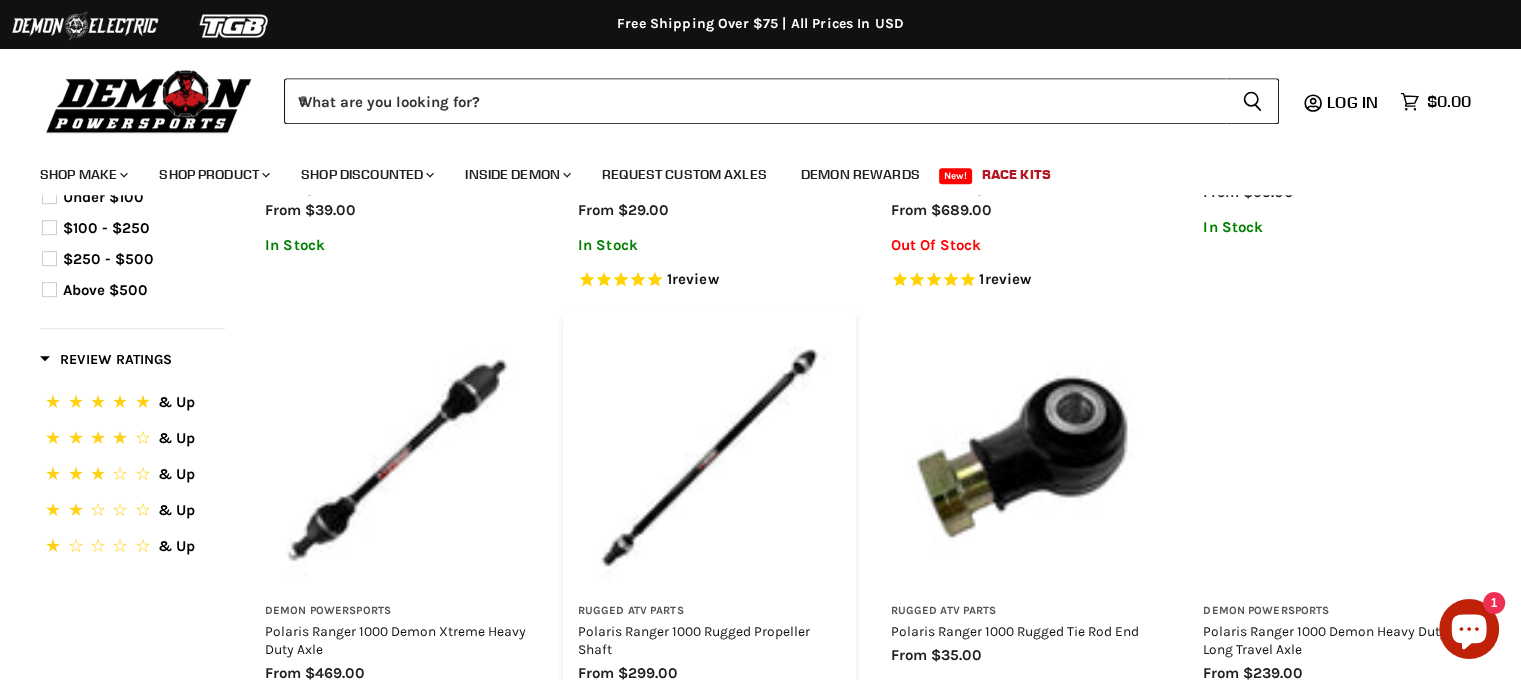 click at bounding box center (709, 457) 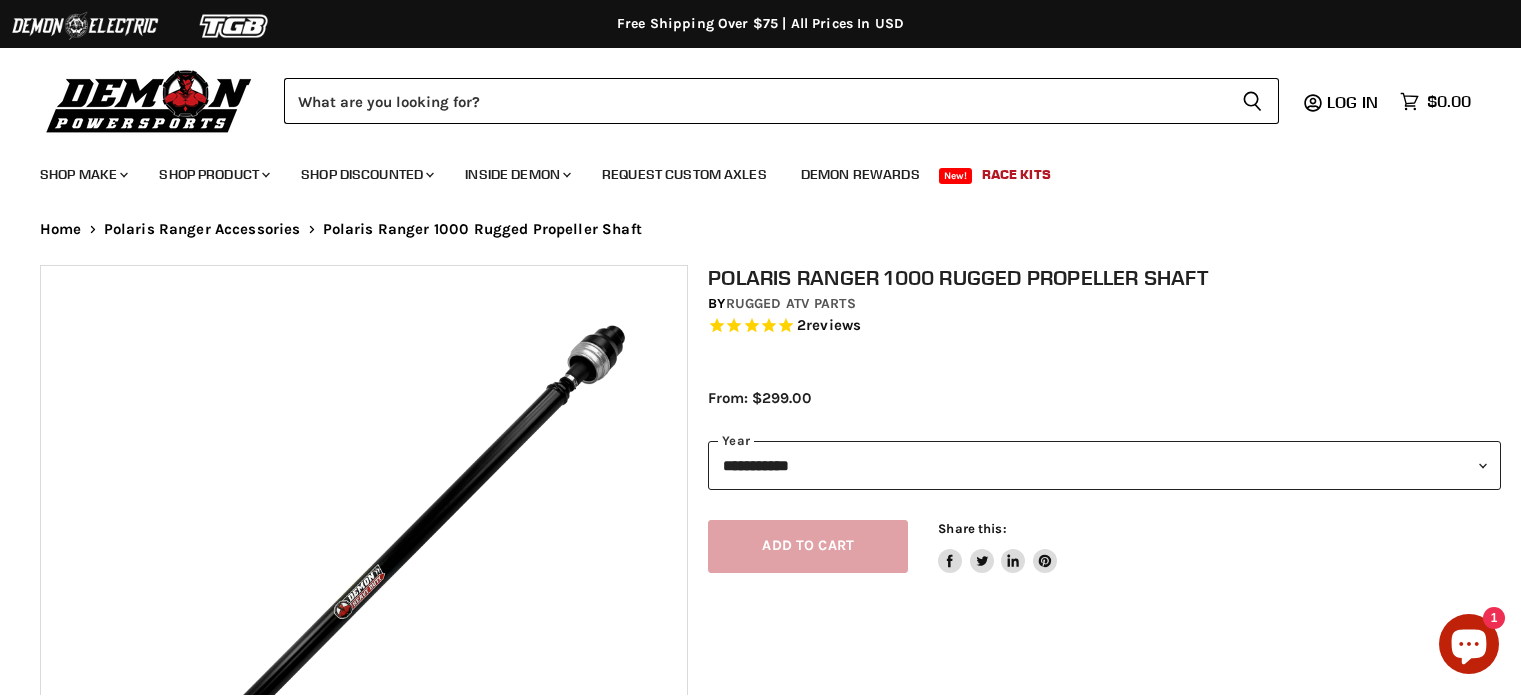 select on "******" 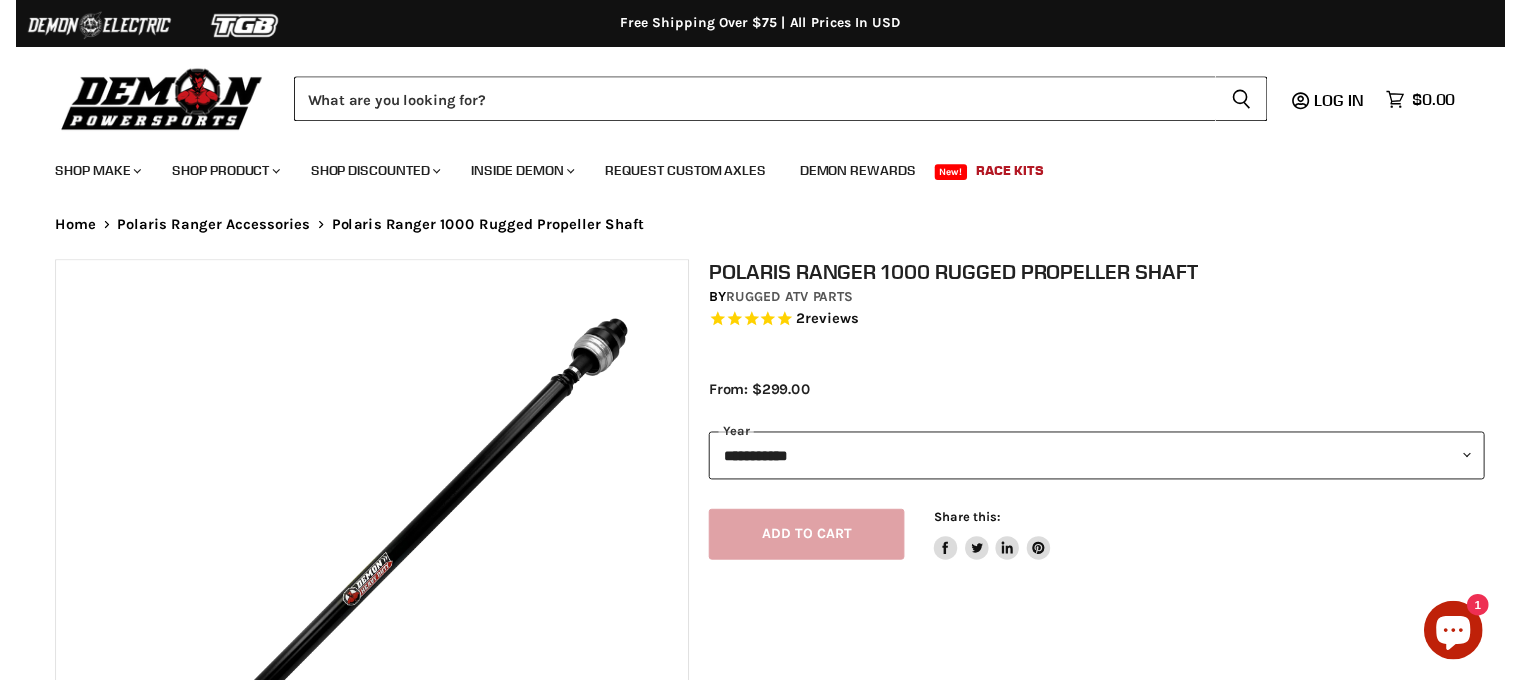 scroll, scrollTop: 0, scrollLeft: 0, axis: both 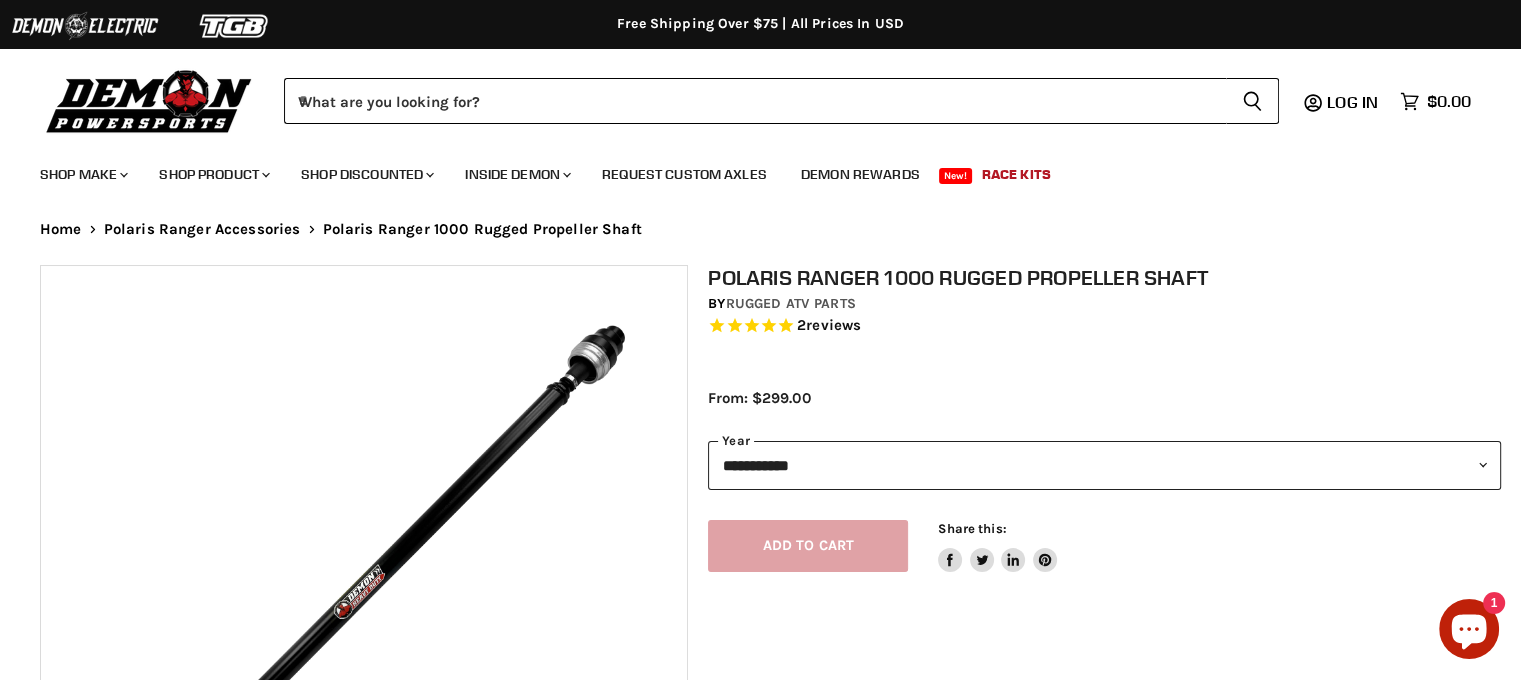 click on "**********" at bounding box center [1104, 465] 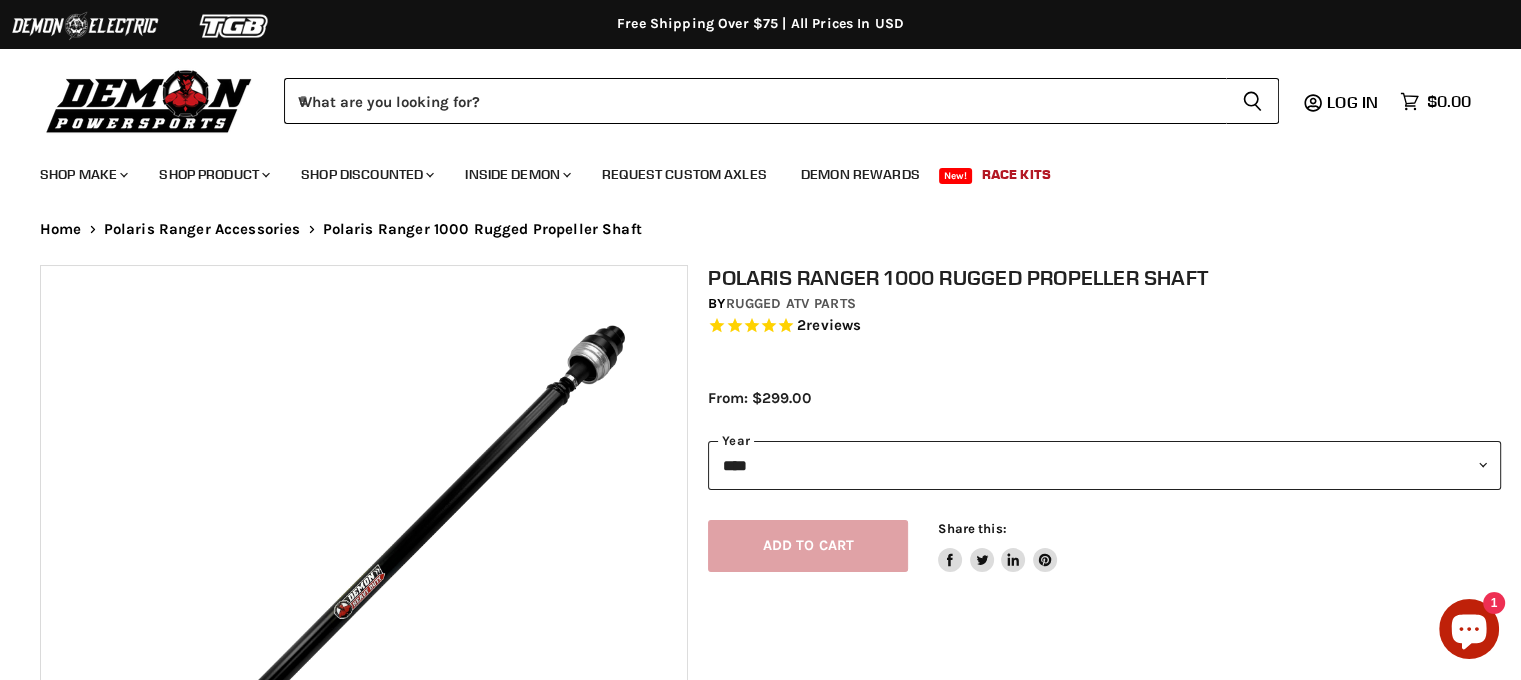 click on "**********" at bounding box center (1104, 465) 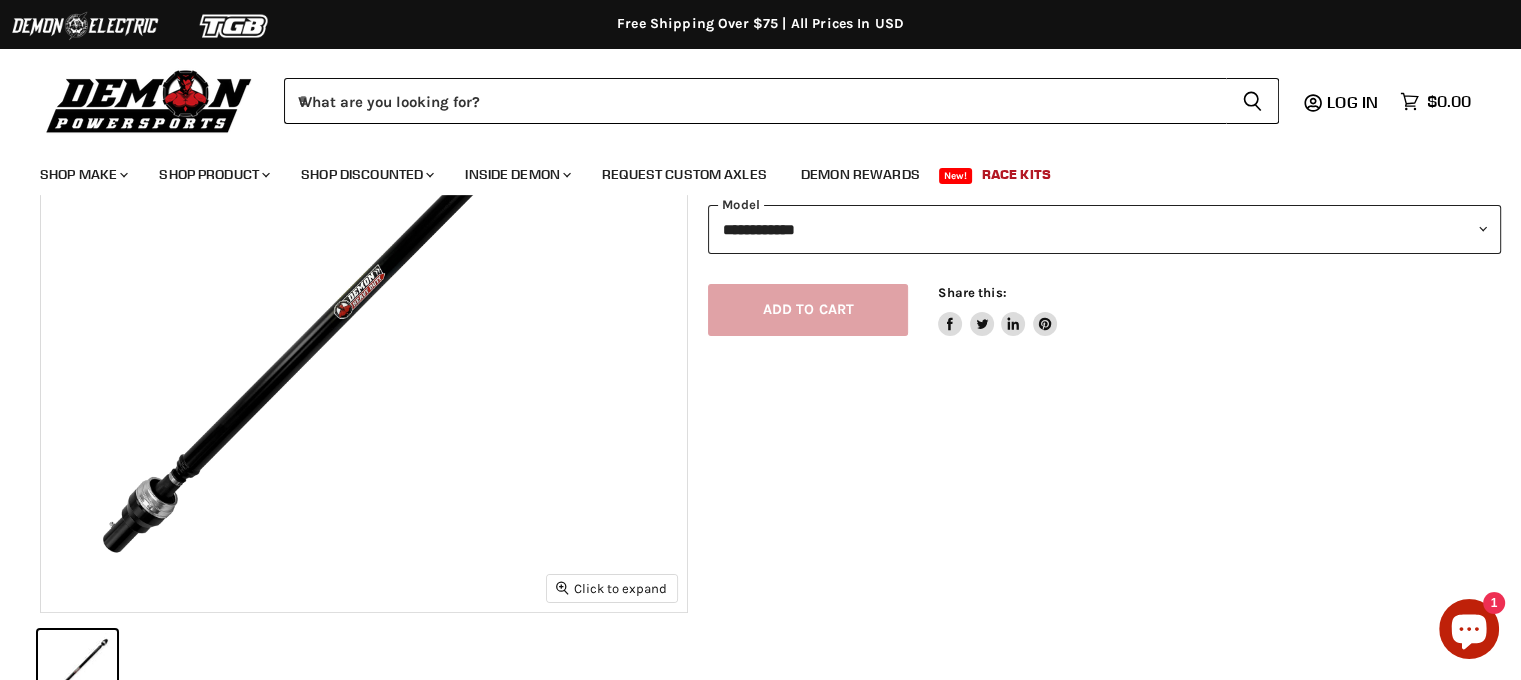 scroll, scrollTop: 100, scrollLeft: 0, axis: vertical 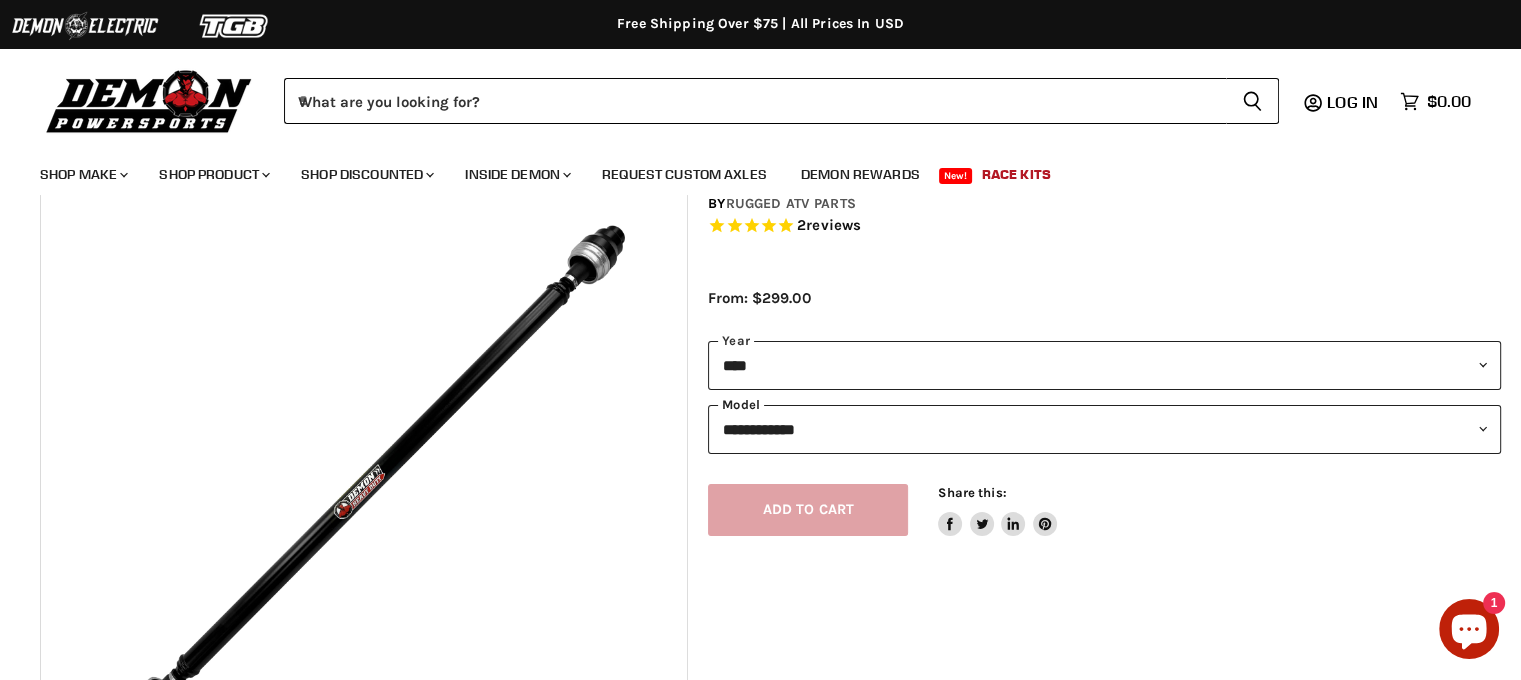 click on "**********" at bounding box center [1104, 429] 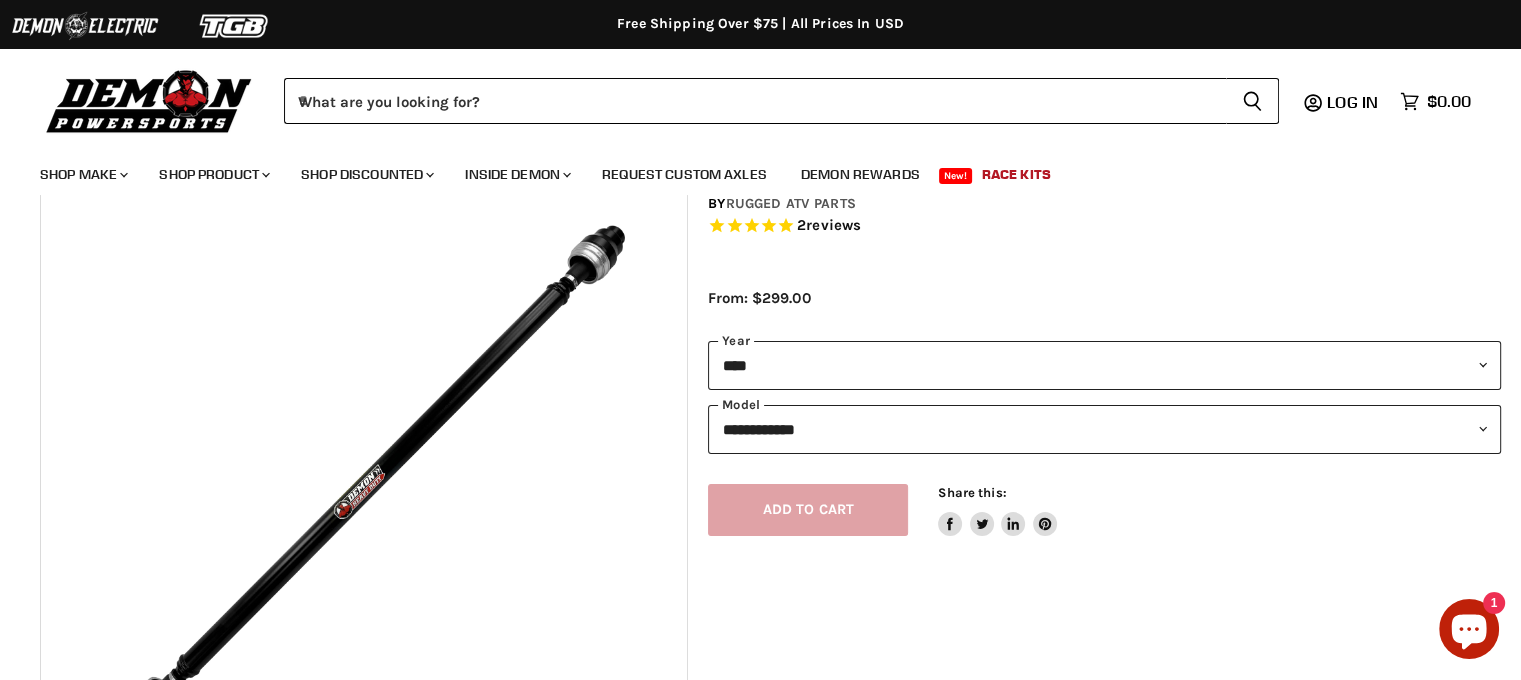 click on "Add to cart
Spinner icon
Share this:                       Share on Facebook                       Tweet on Twitter                       Share on LinkedIn                             Pin on Pinterest" at bounding box center (1104, 495) 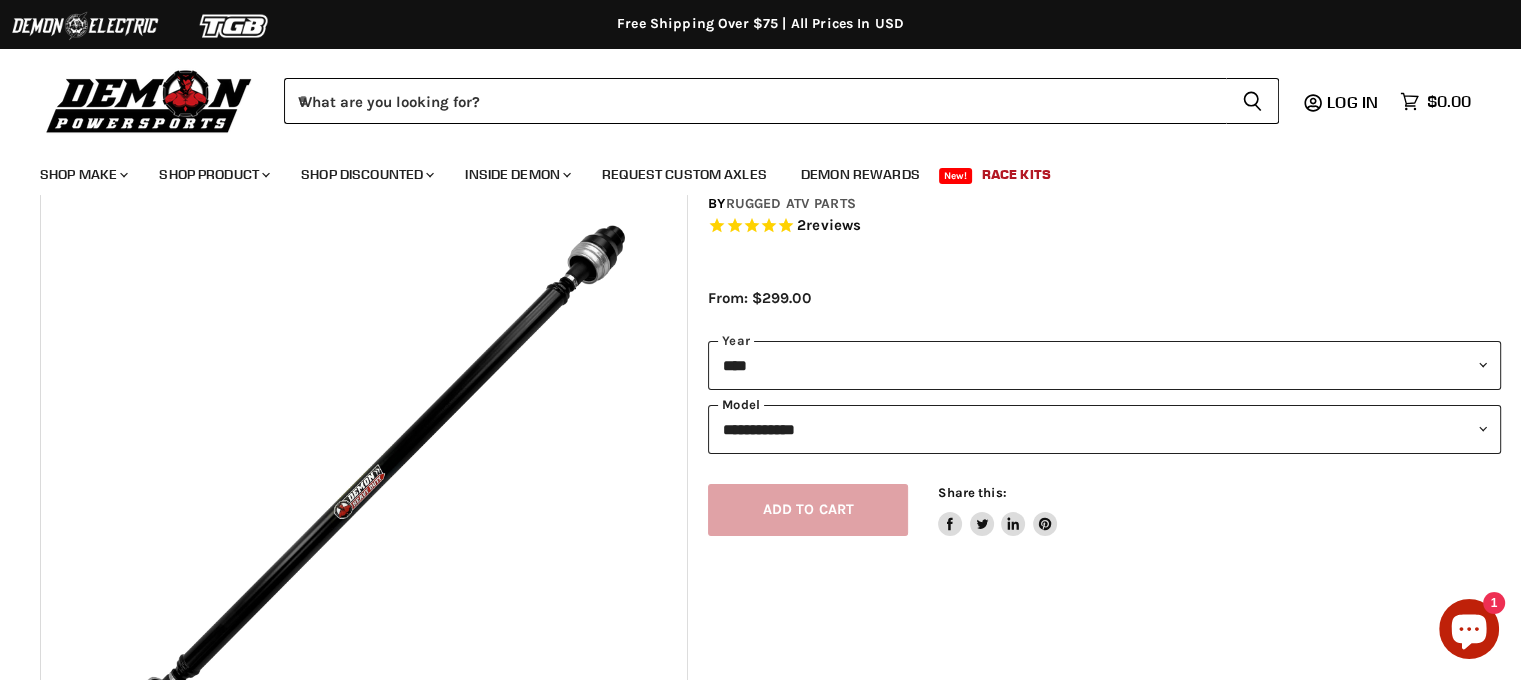 click on "**********" at bounding box center (1104, 439) 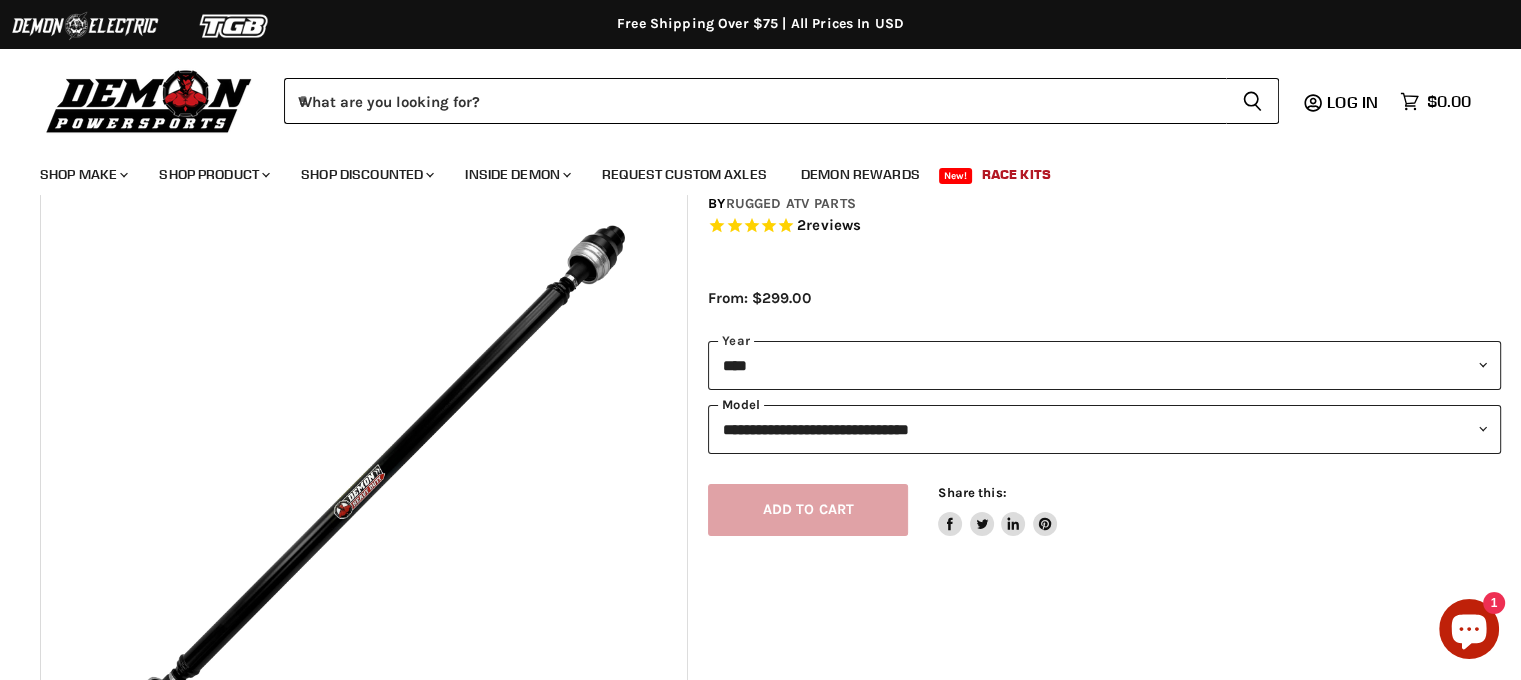 click on "**********" at bounding box center (1104, 429) 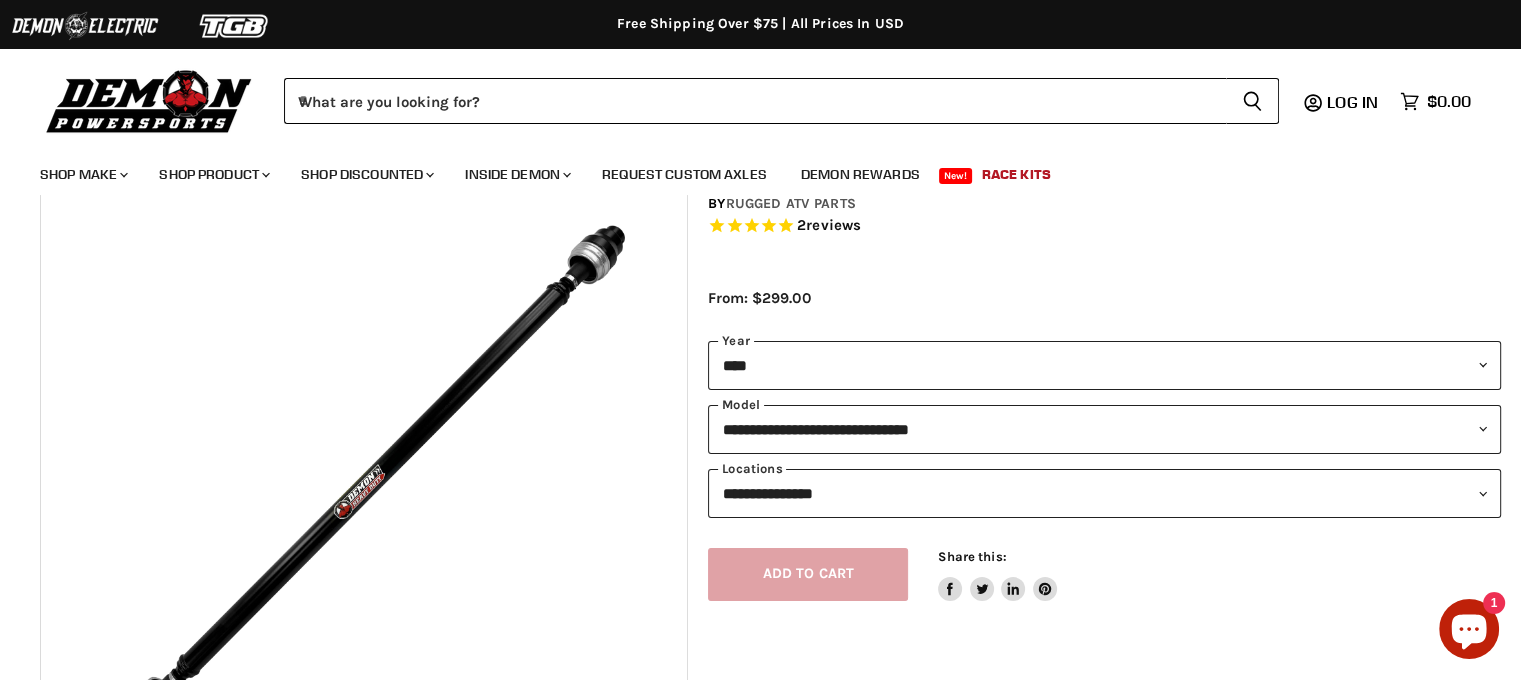 click on "**********" at bounding box center (1084, 540) 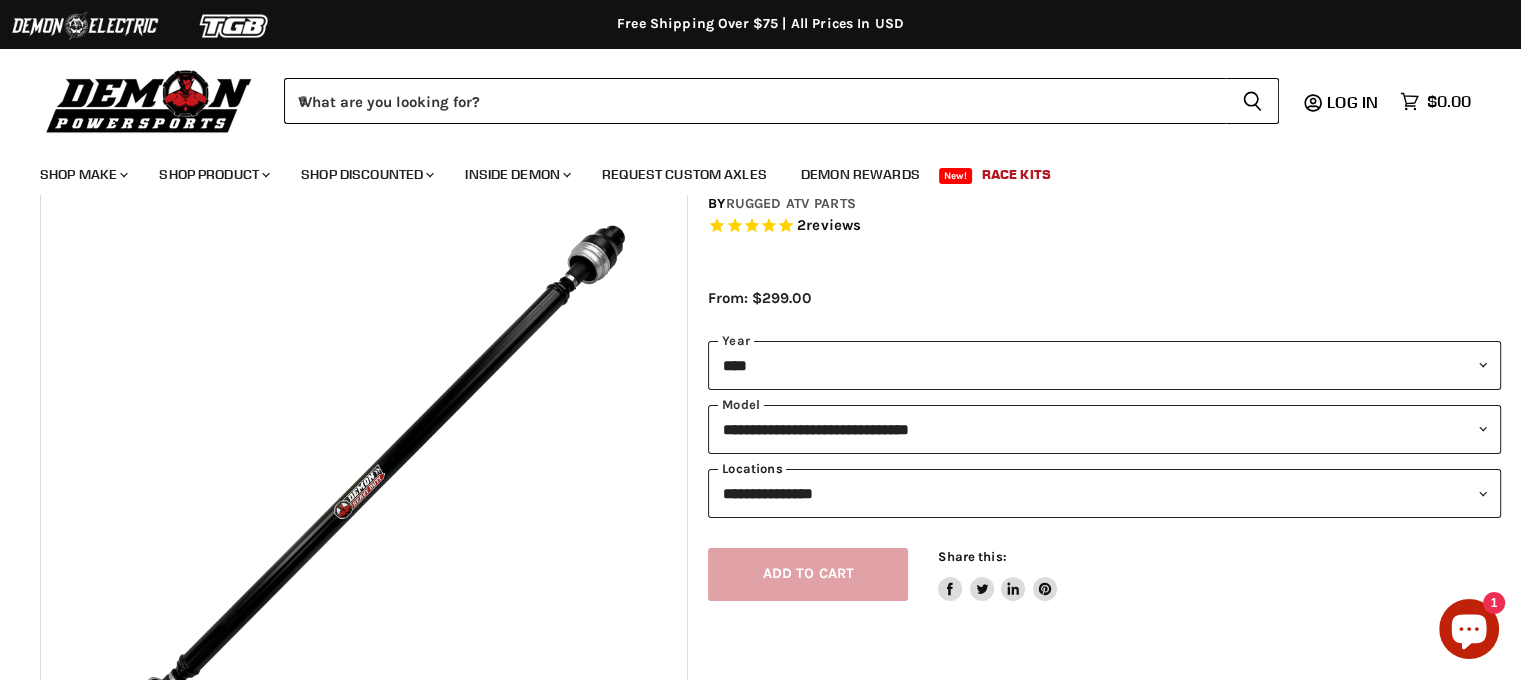 click on "**********" at bounding box center (1104, 493) 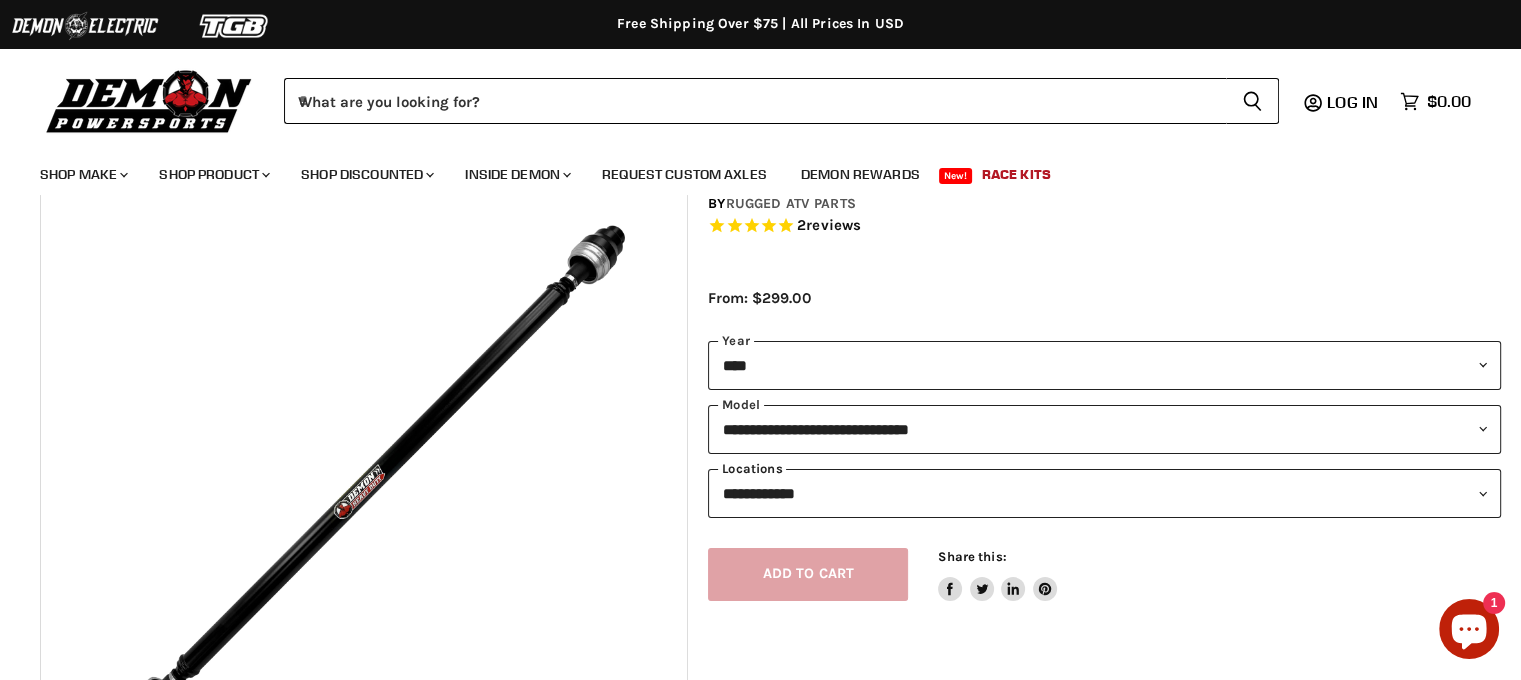 click on "**********" at bounding box center [1104, 493] 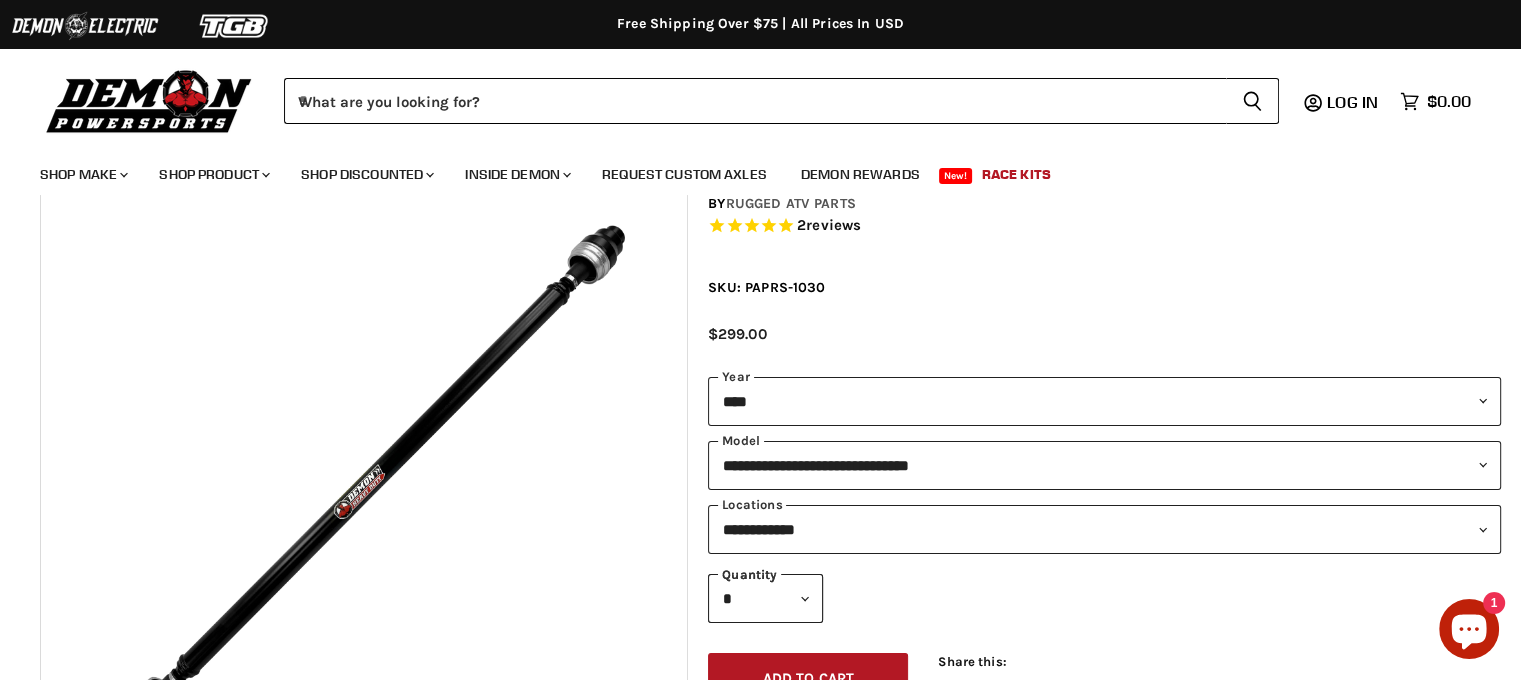 click on "*
*
*
*
*
*
*
*
*
***
Quantity
Chevron down icon
*
Quantity" at bounding box center [1104, 598] 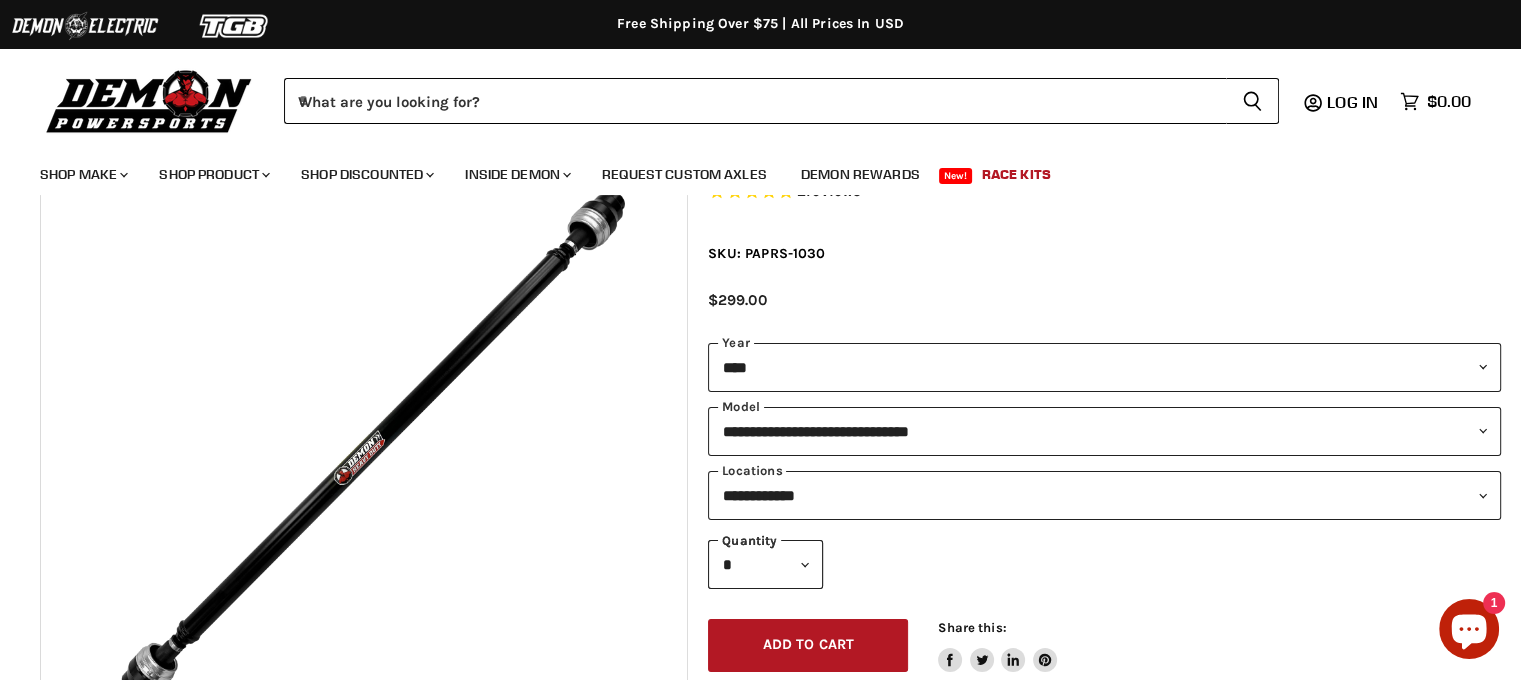 scroll, scrollTop: 0, scrollLeft: 0, axis: both 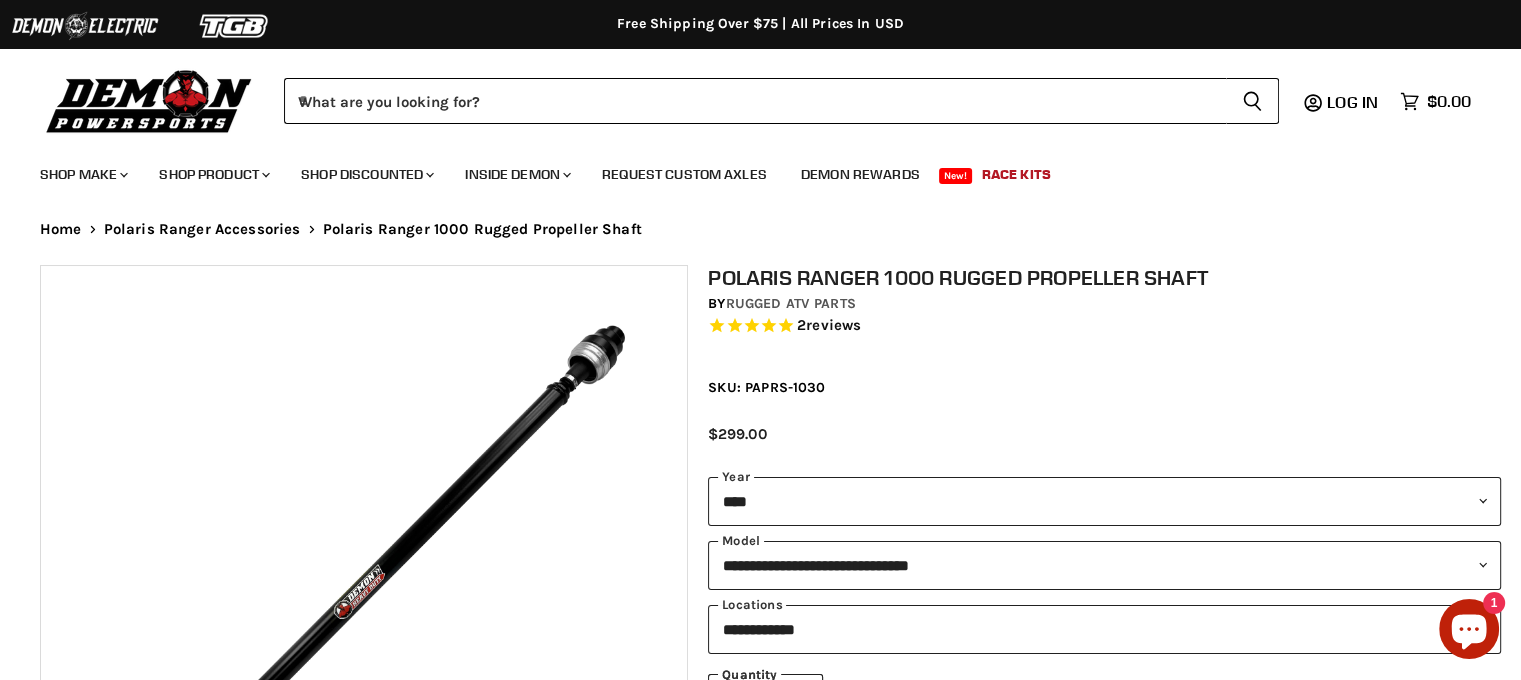 drag, startPoint x: 1252, startPoint y: 209, endPoint x: 908, endPoint y: 191, distance: 344.4706 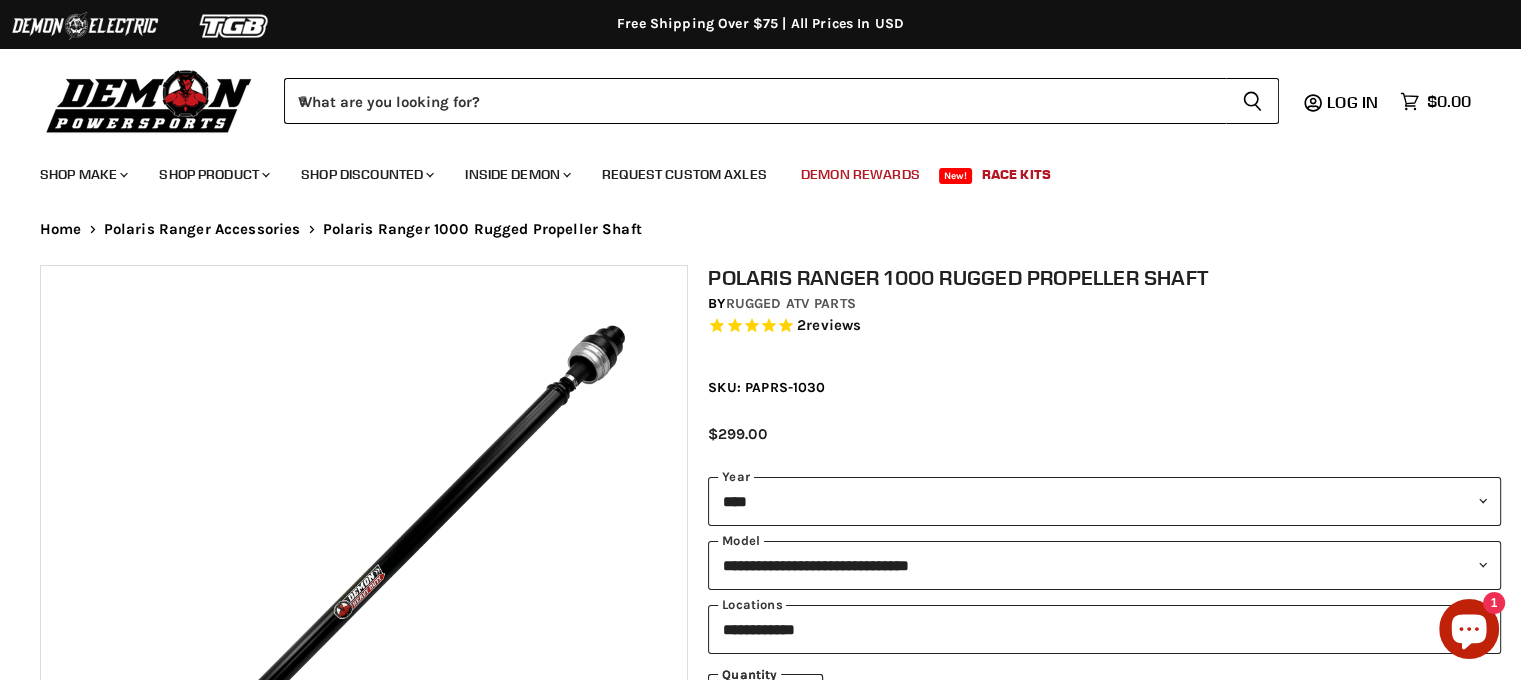 click on "Skip to content
Shop our brands:
Shop our brands:
Free Shipping Over $75 | All Prices In USD" at bounding box center [760, 1358] 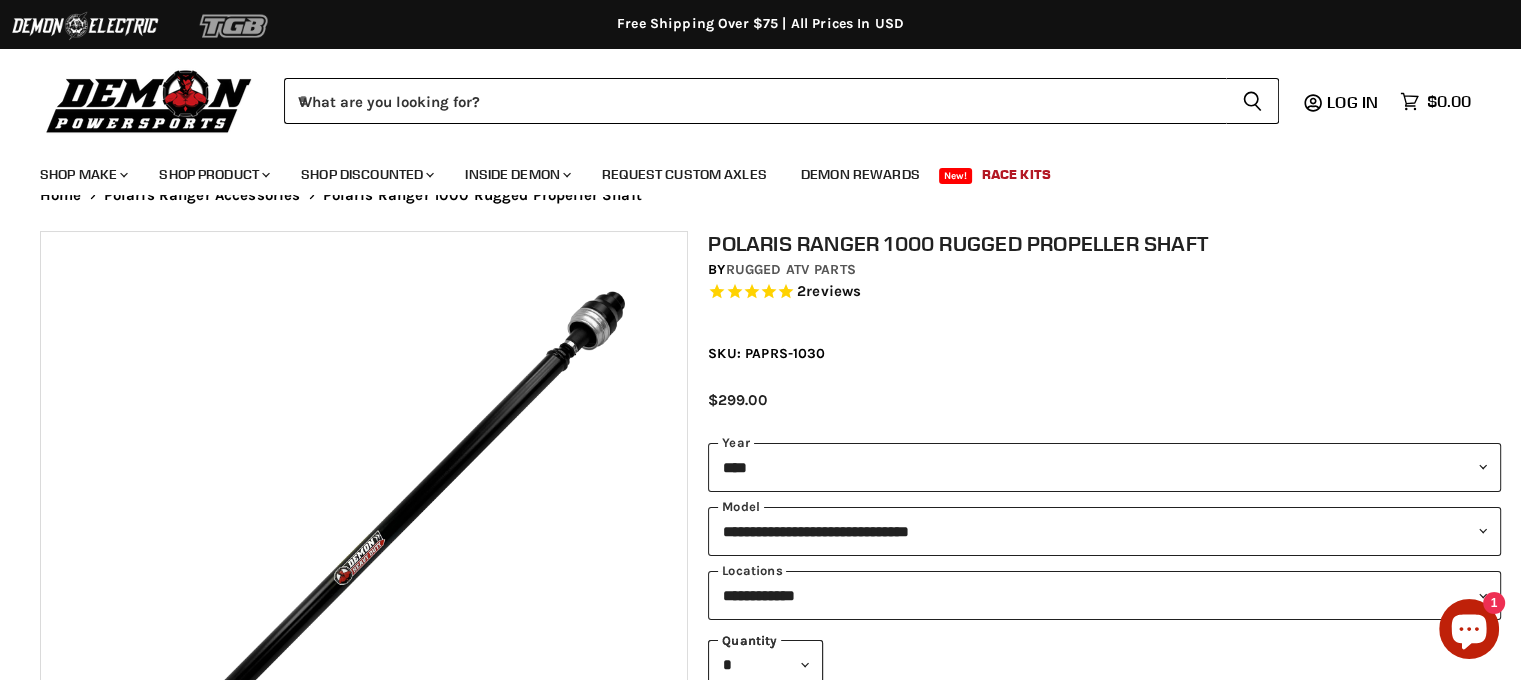 scroll, scrollTop: 0, scrollLeft: 0, axis: both 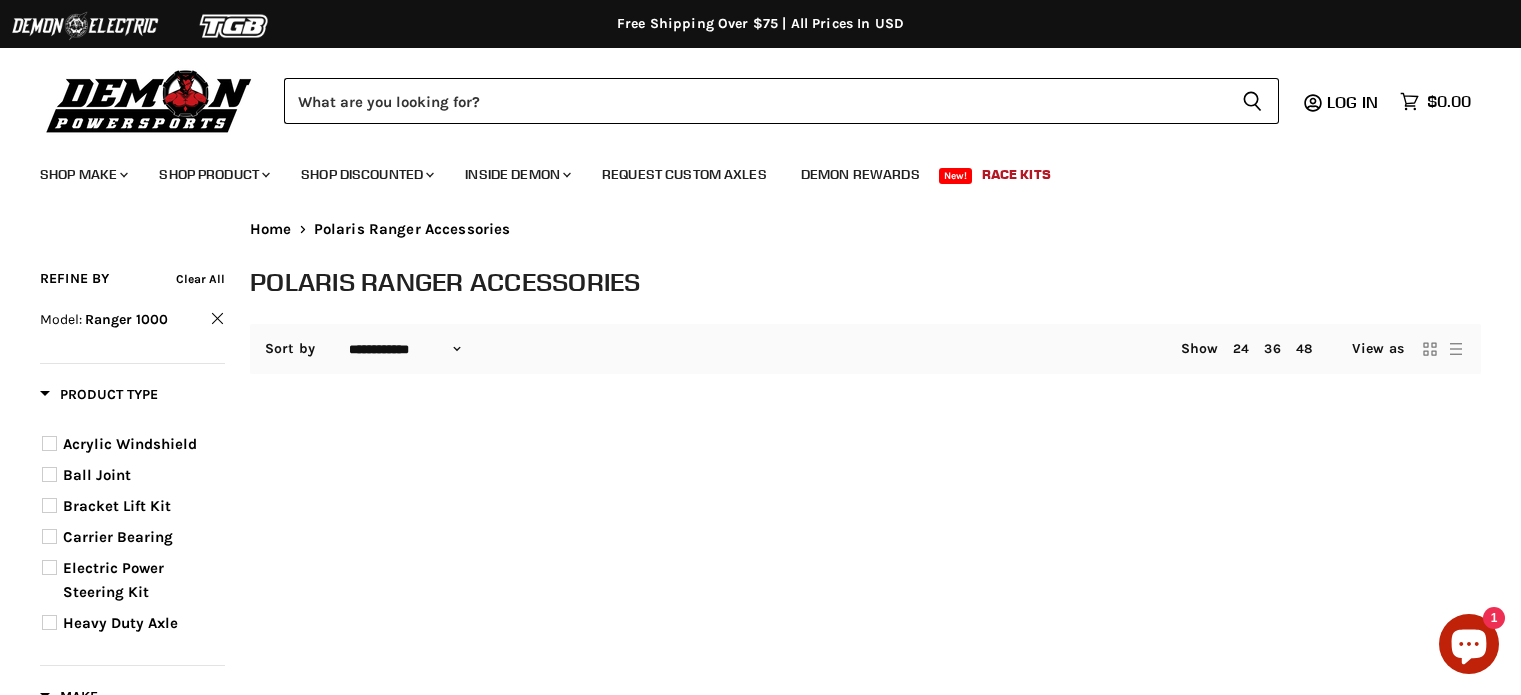 select on "**********" 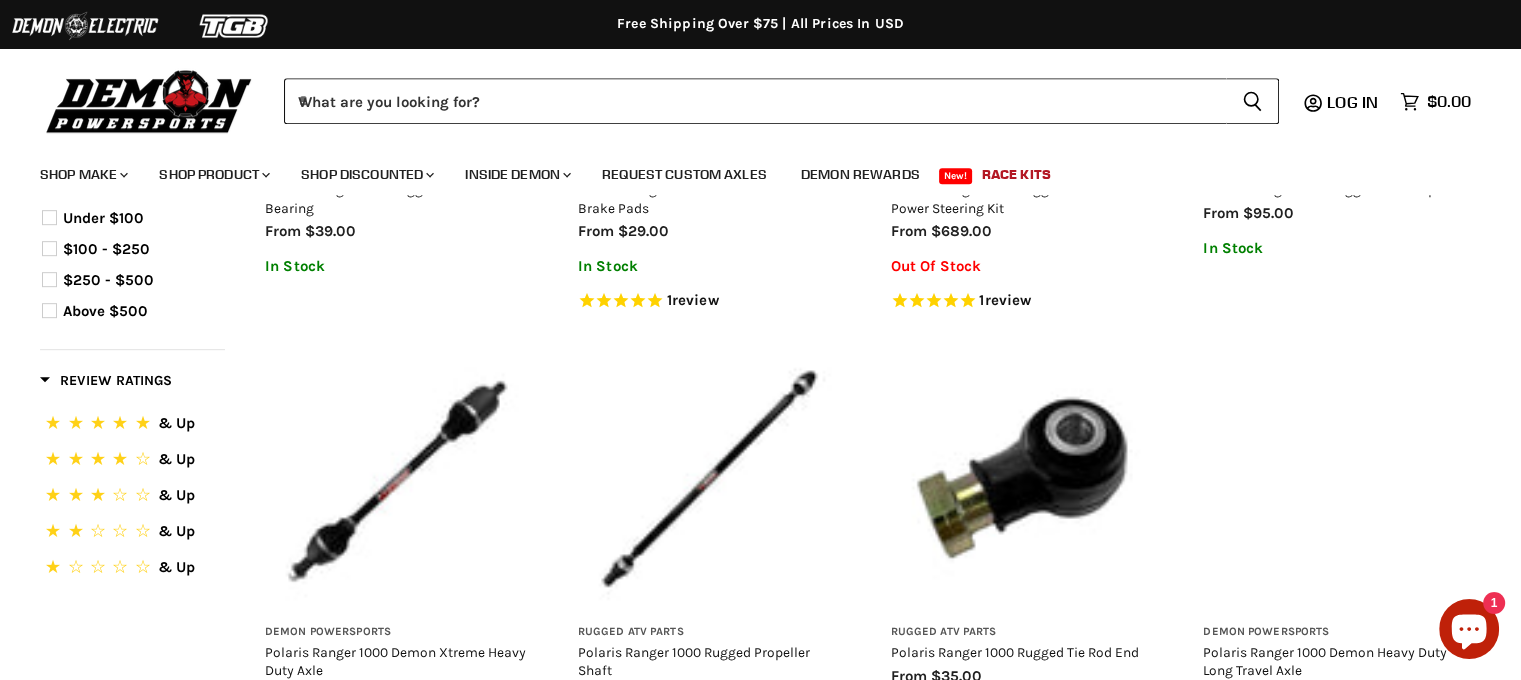 scroll, scrollTop: 1015, scrollLeft: 0, axis: vertical 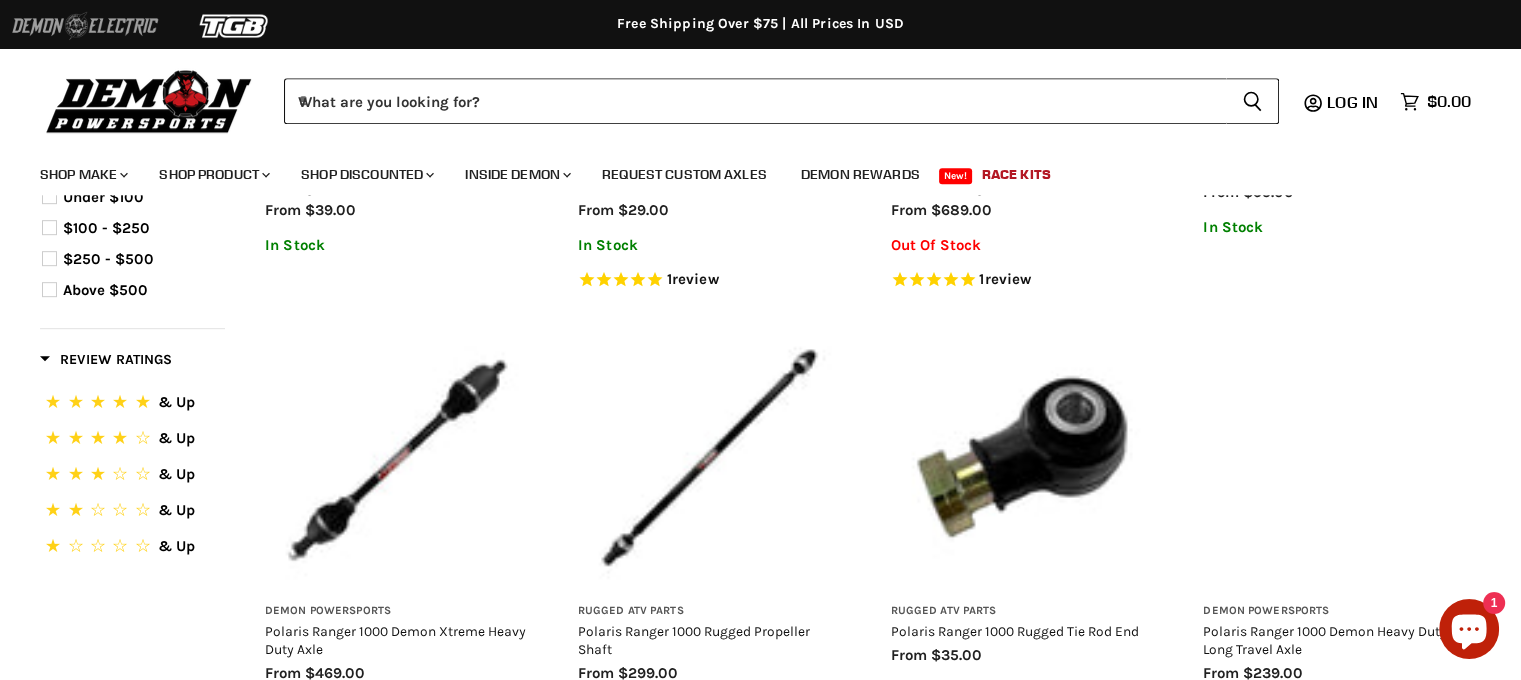 select on "**********" 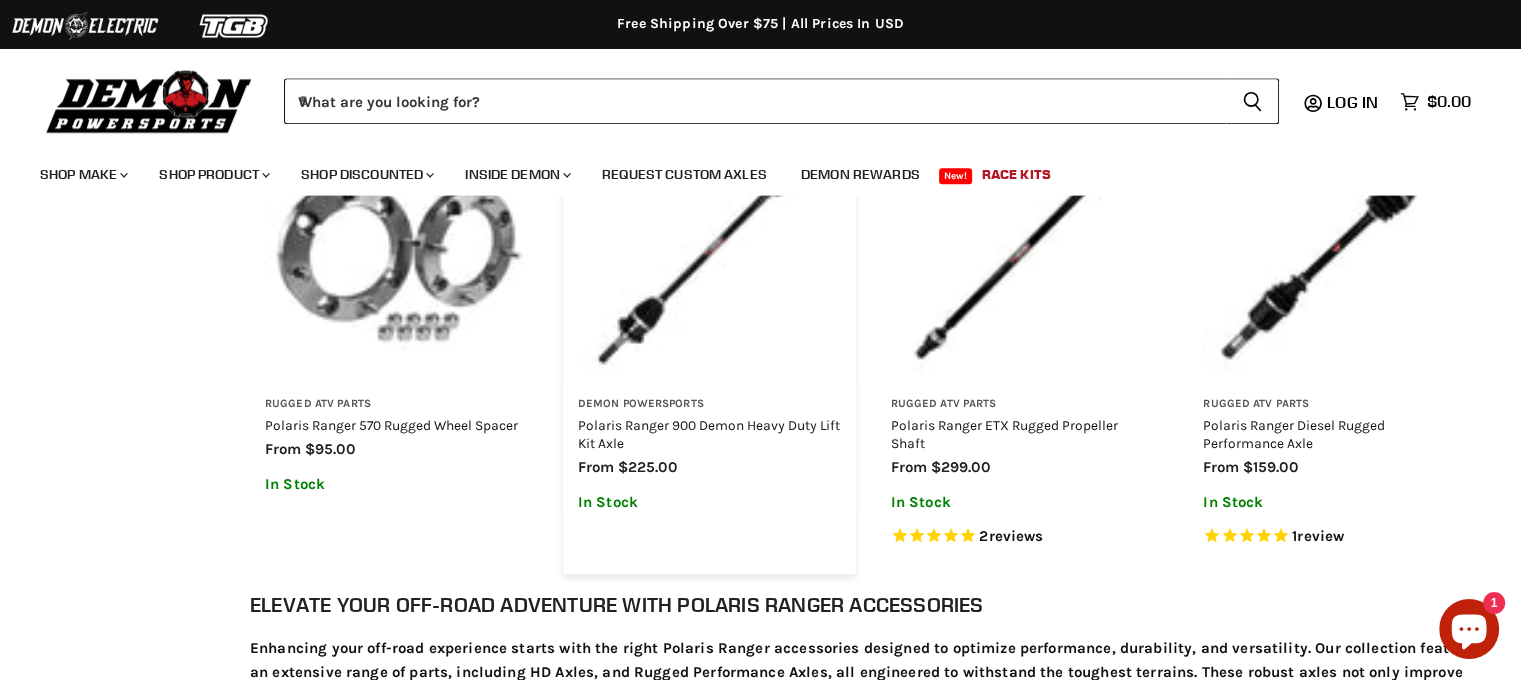 scroll, scrollTop: 2515, scrollLeft: 0, axis: vertical 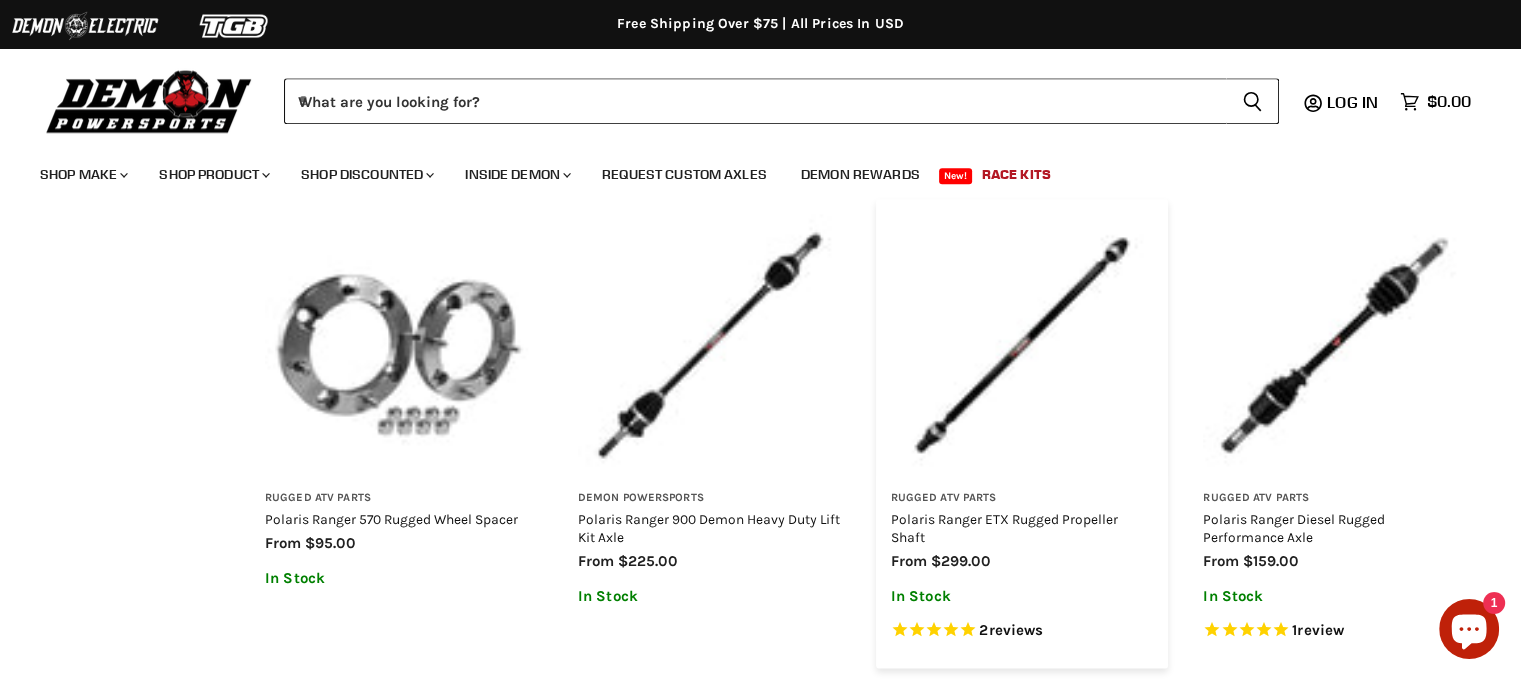 click at bounding box center [1022, 345] 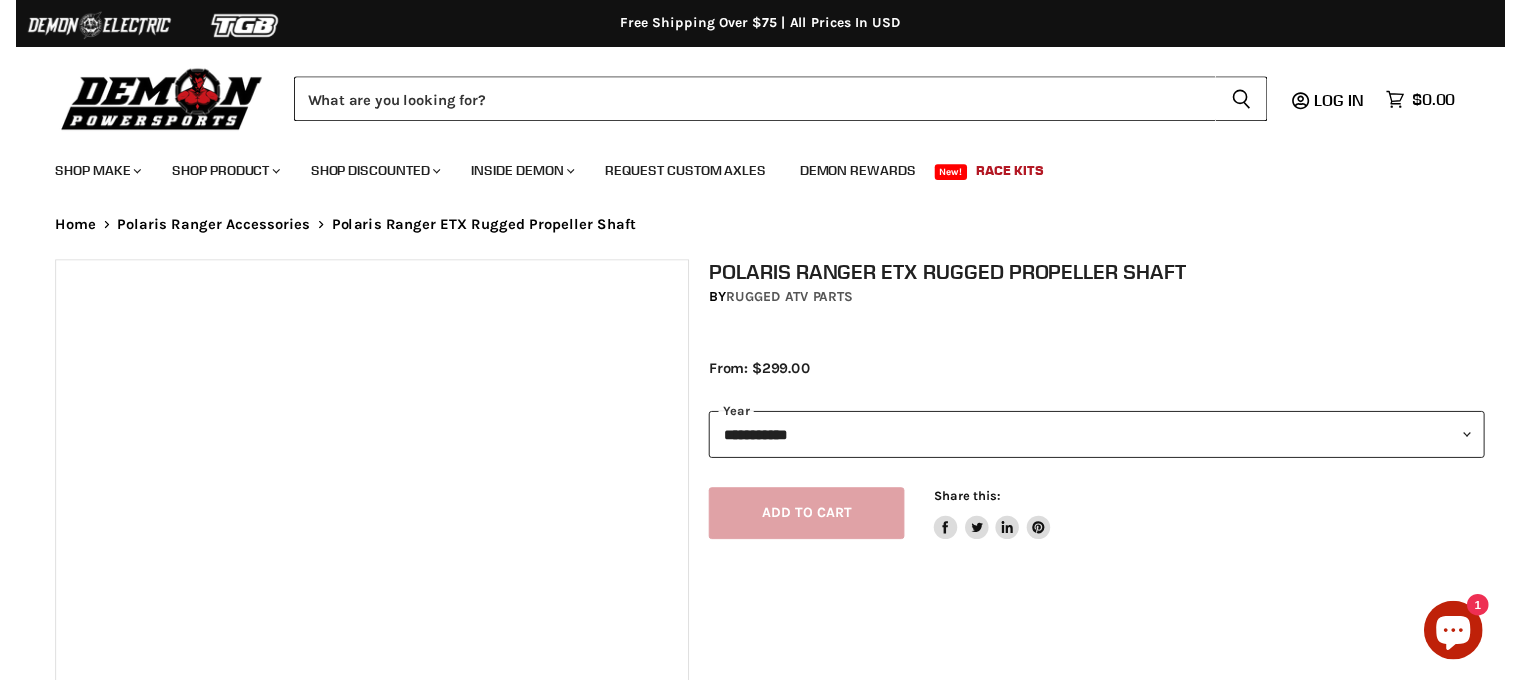 scroll, scrollTop: 0, scrollLeft: 0, axis: both 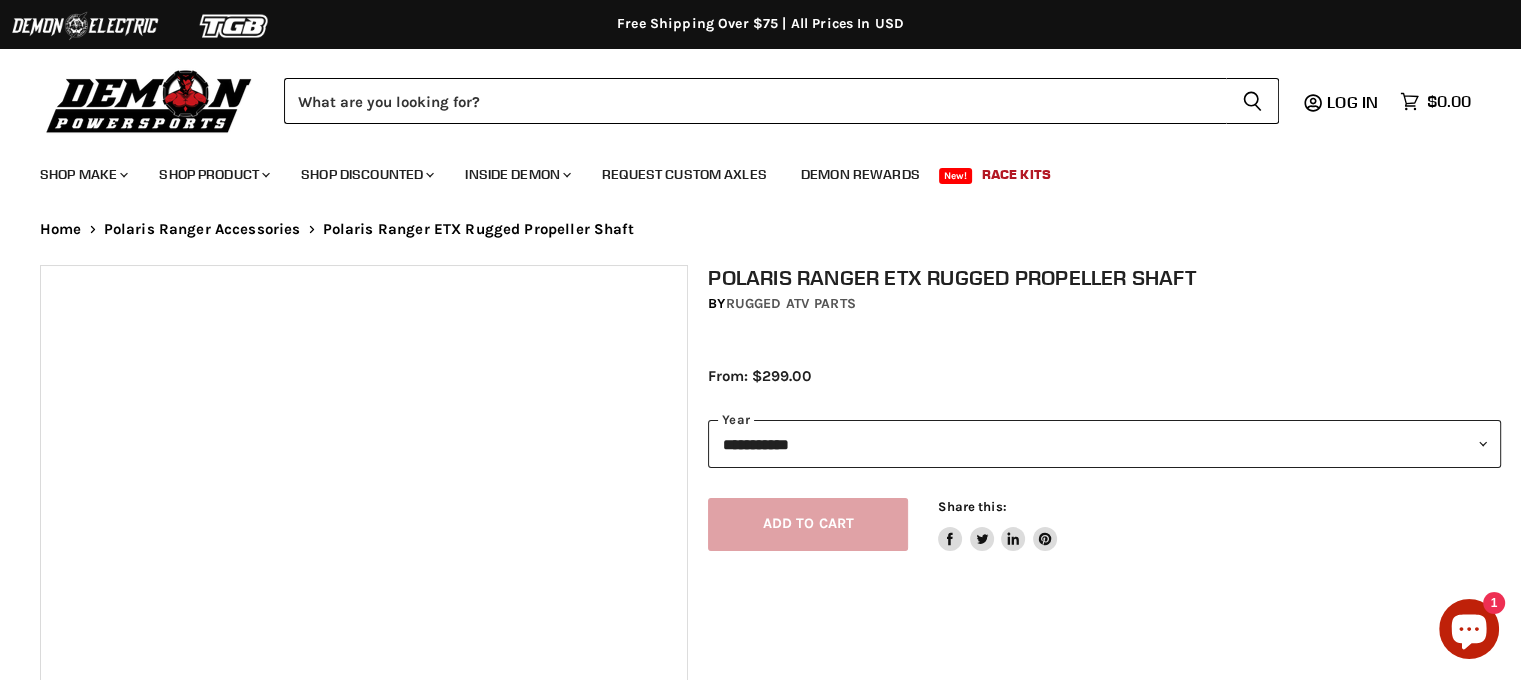 select on "******" 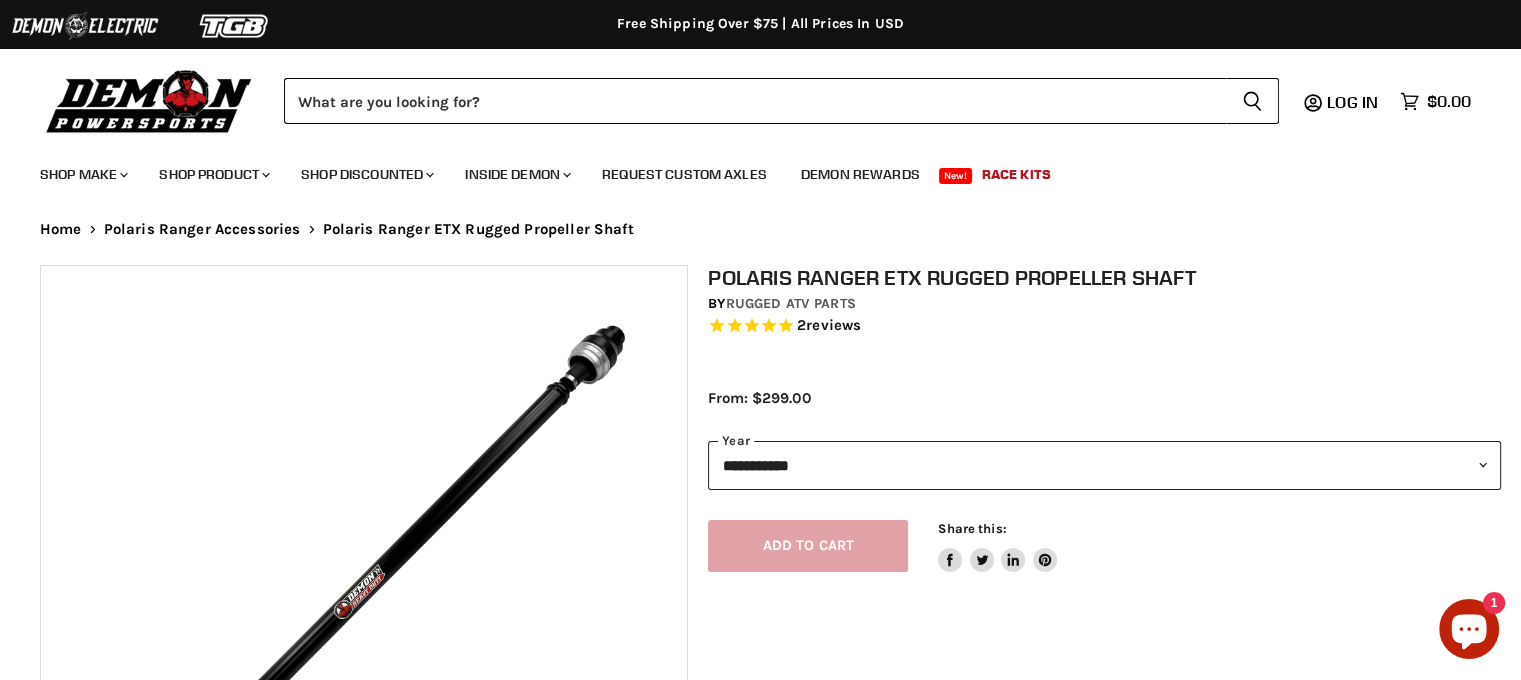 scroll, scrollTop: 0, scrollLeft: 0, axis: both 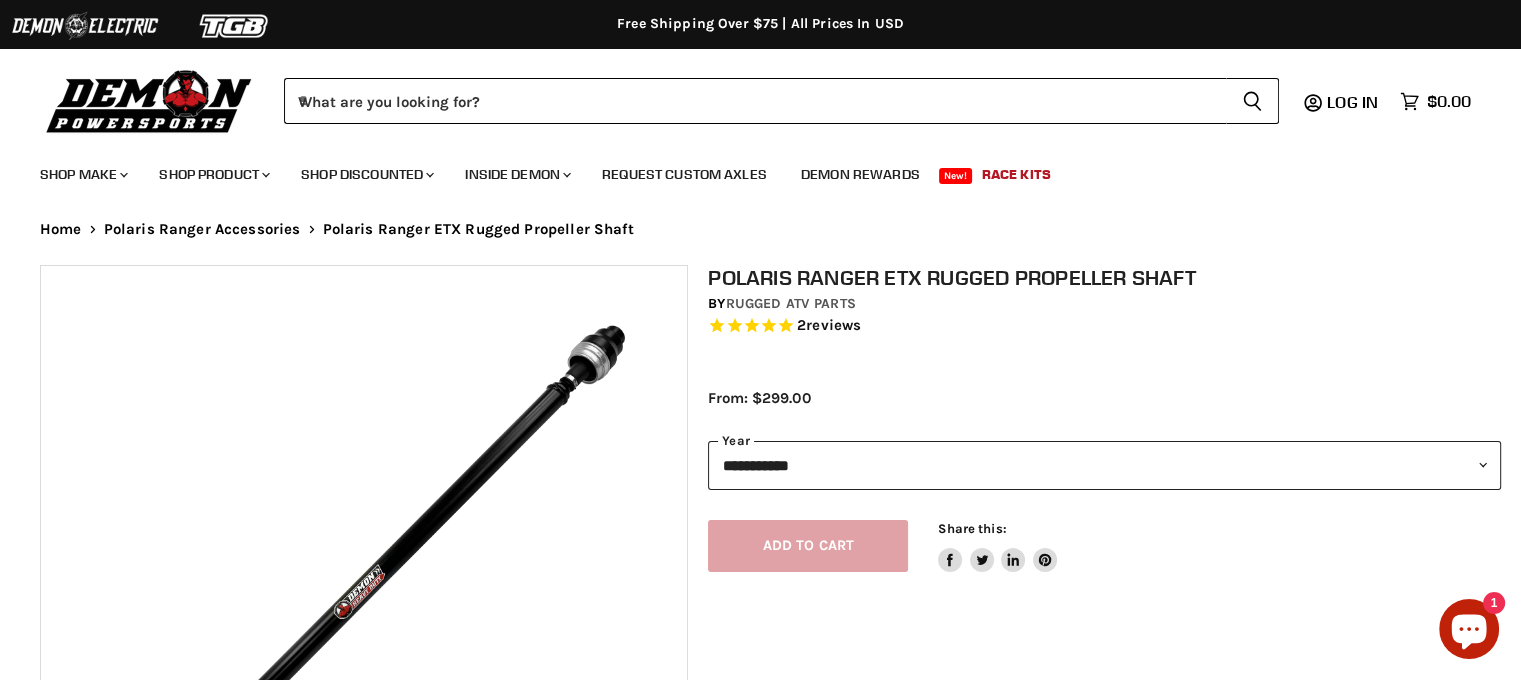 click on "**********" at bounding box center (1104, 465) 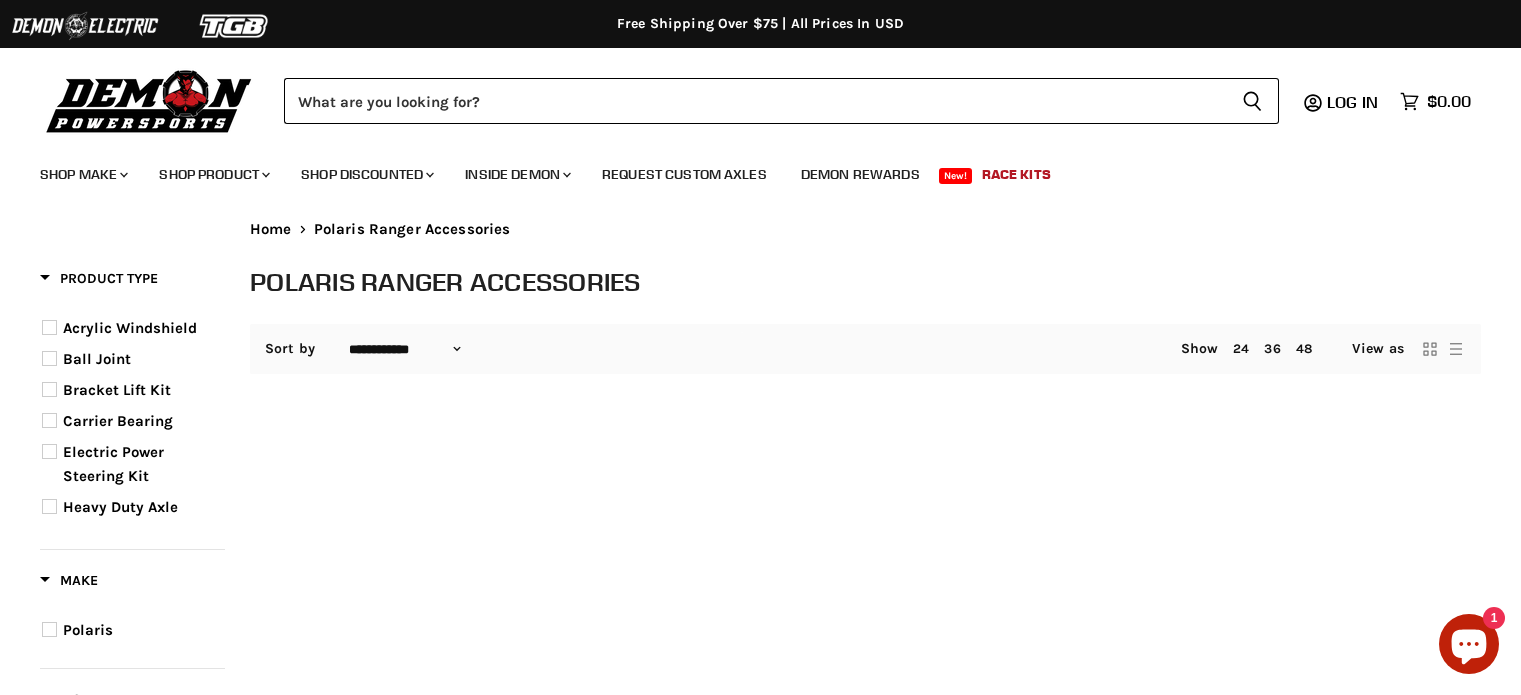 select on "**********" 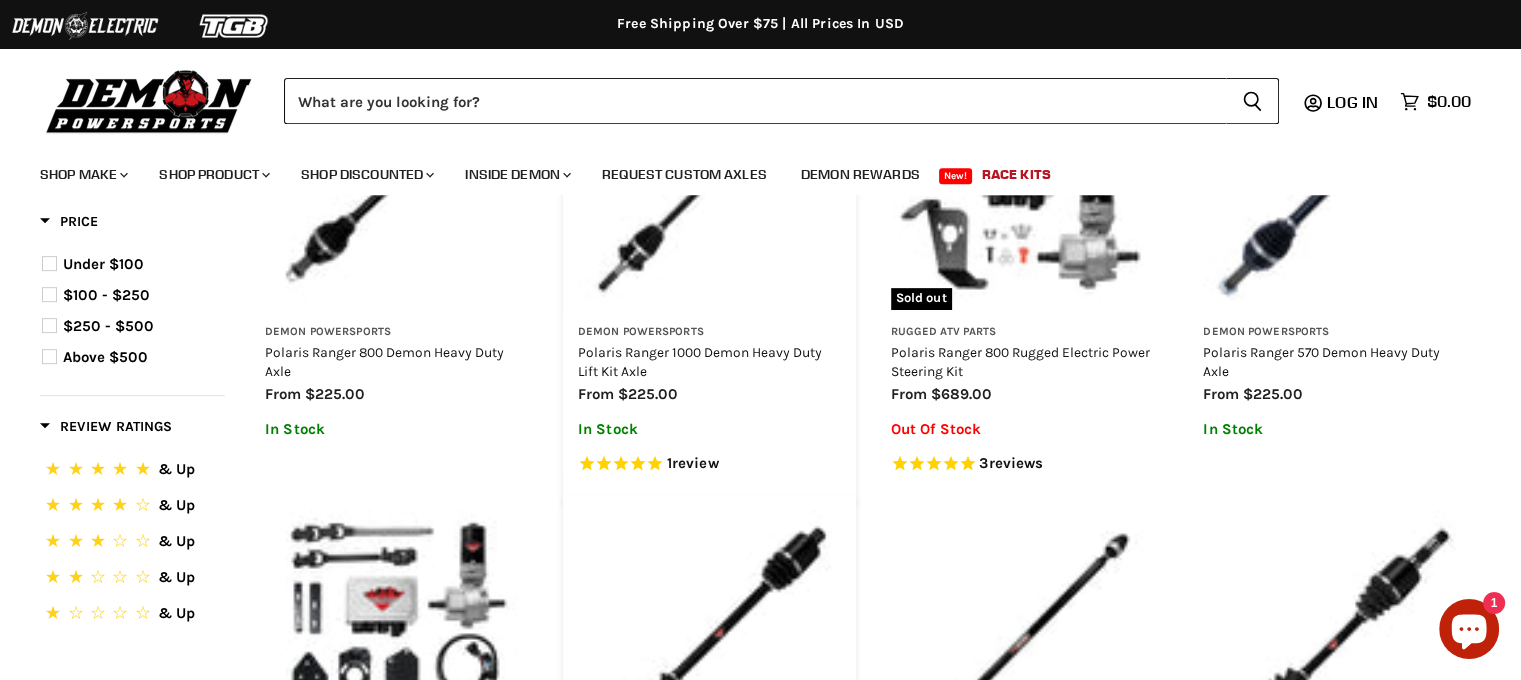 scroll, scrollTop: 0, scrollLeft: 0, axis: both 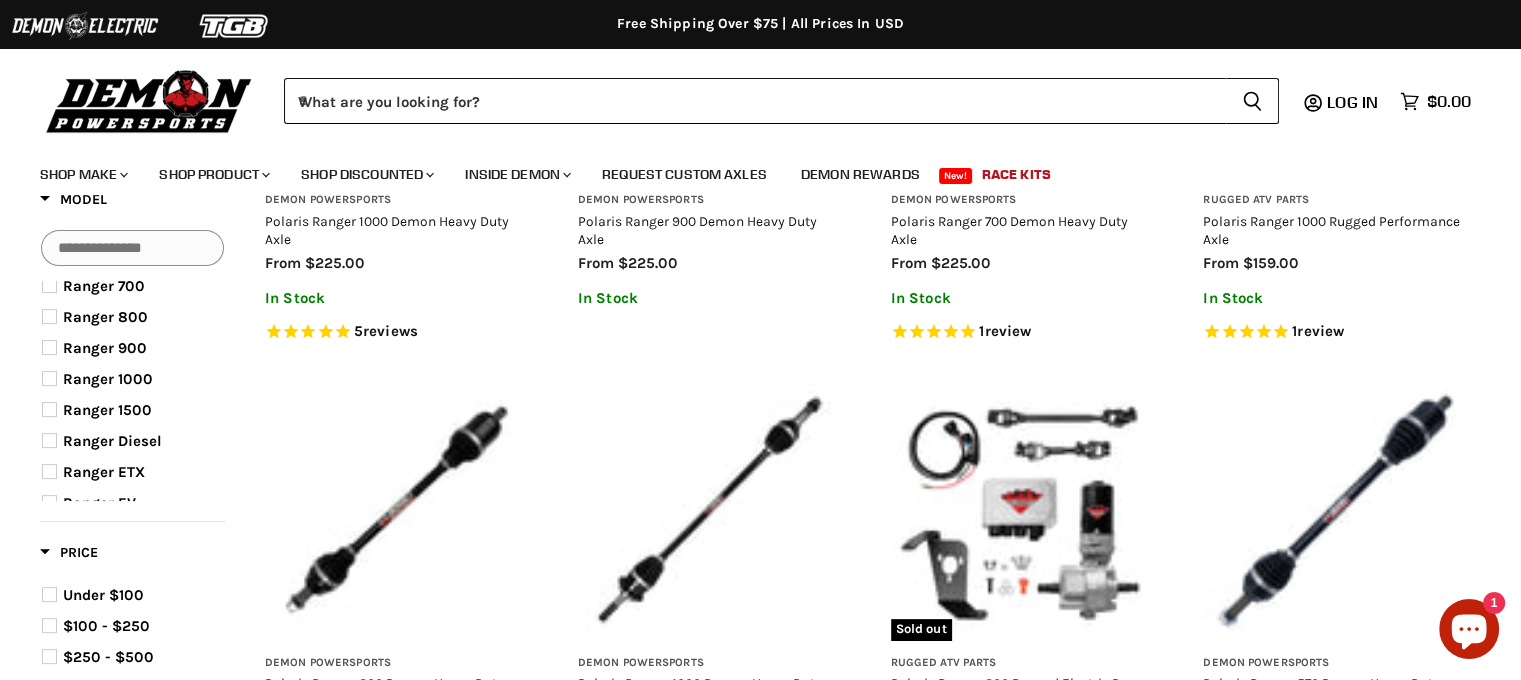 click on "Ranger 1000" at bounding box center [108, 379] 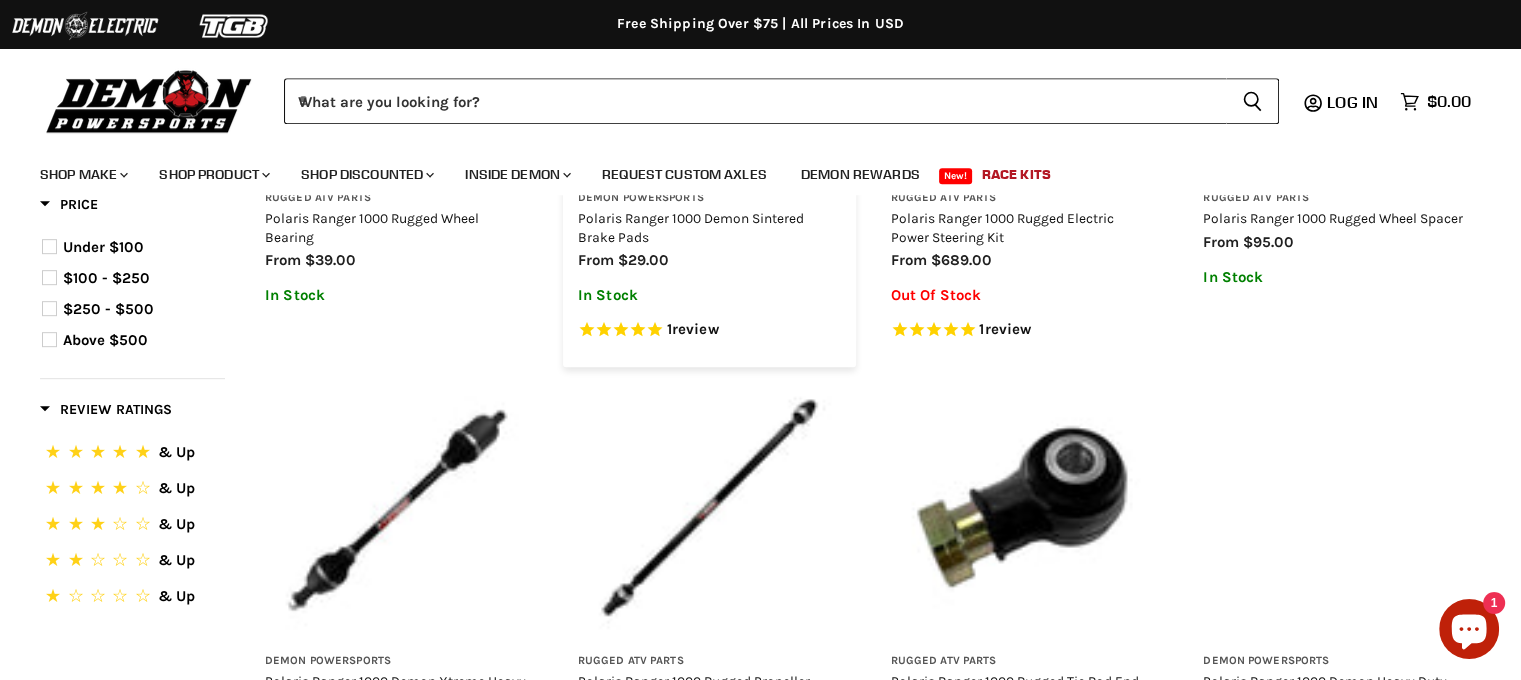 scroll, scrollTop: 1115, scrollLeft: 0, axis: vertical 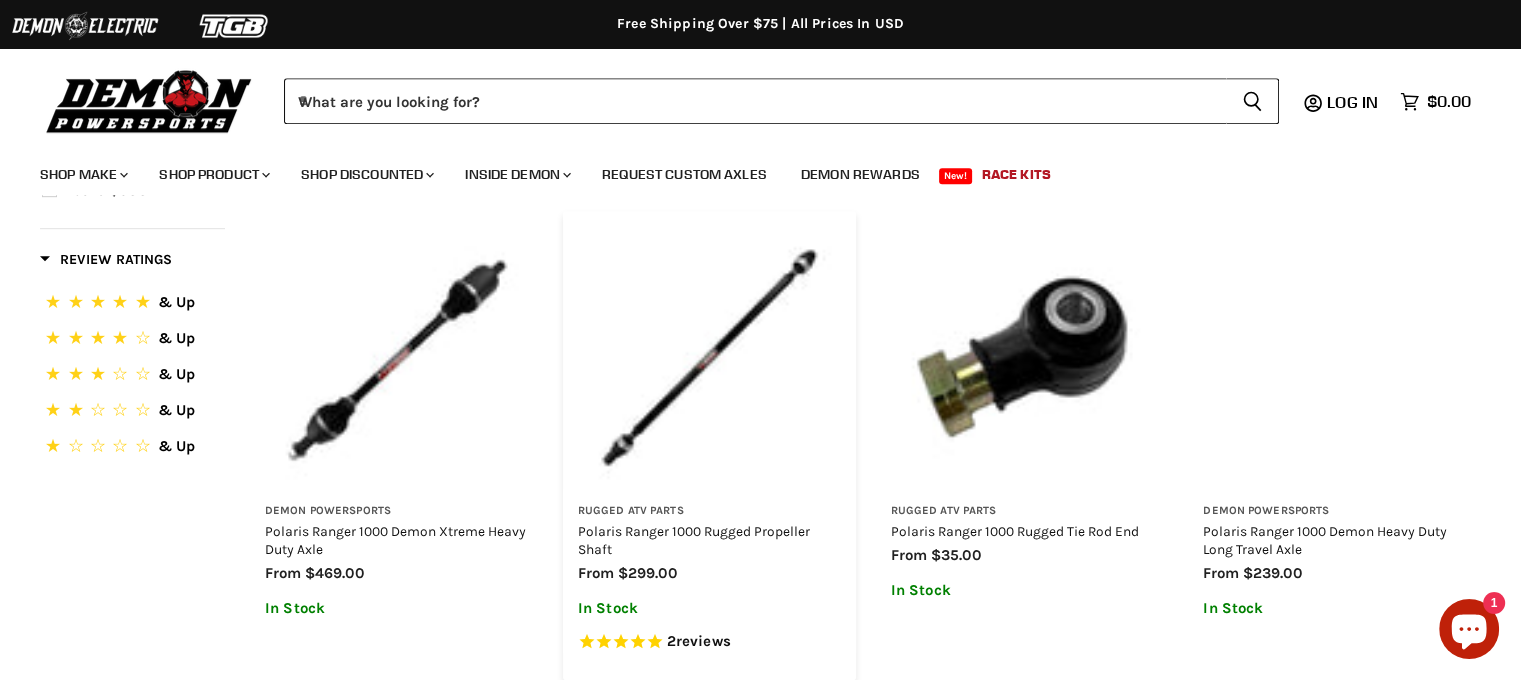 click at bounding box center [709, 357] 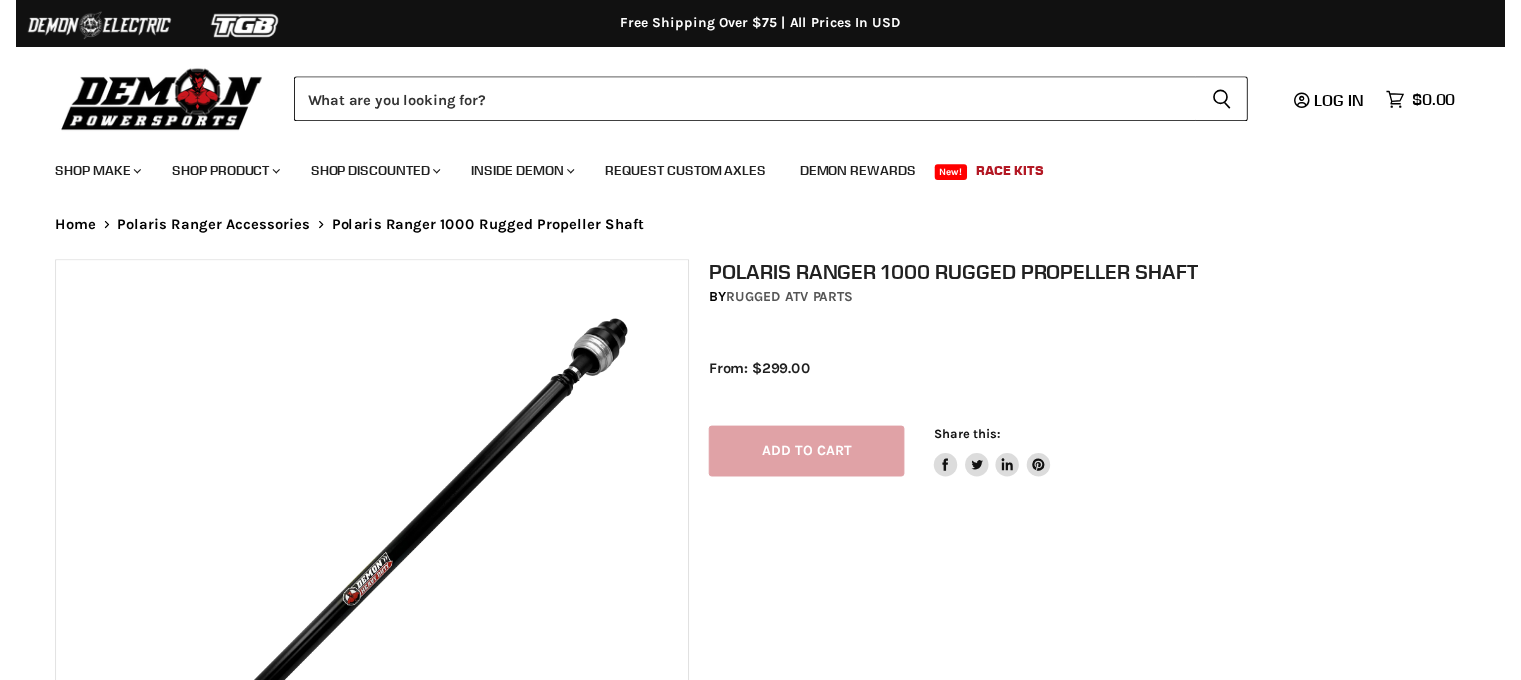 scroll, scrollTop: 0, scrollLeft: 0, axis: both 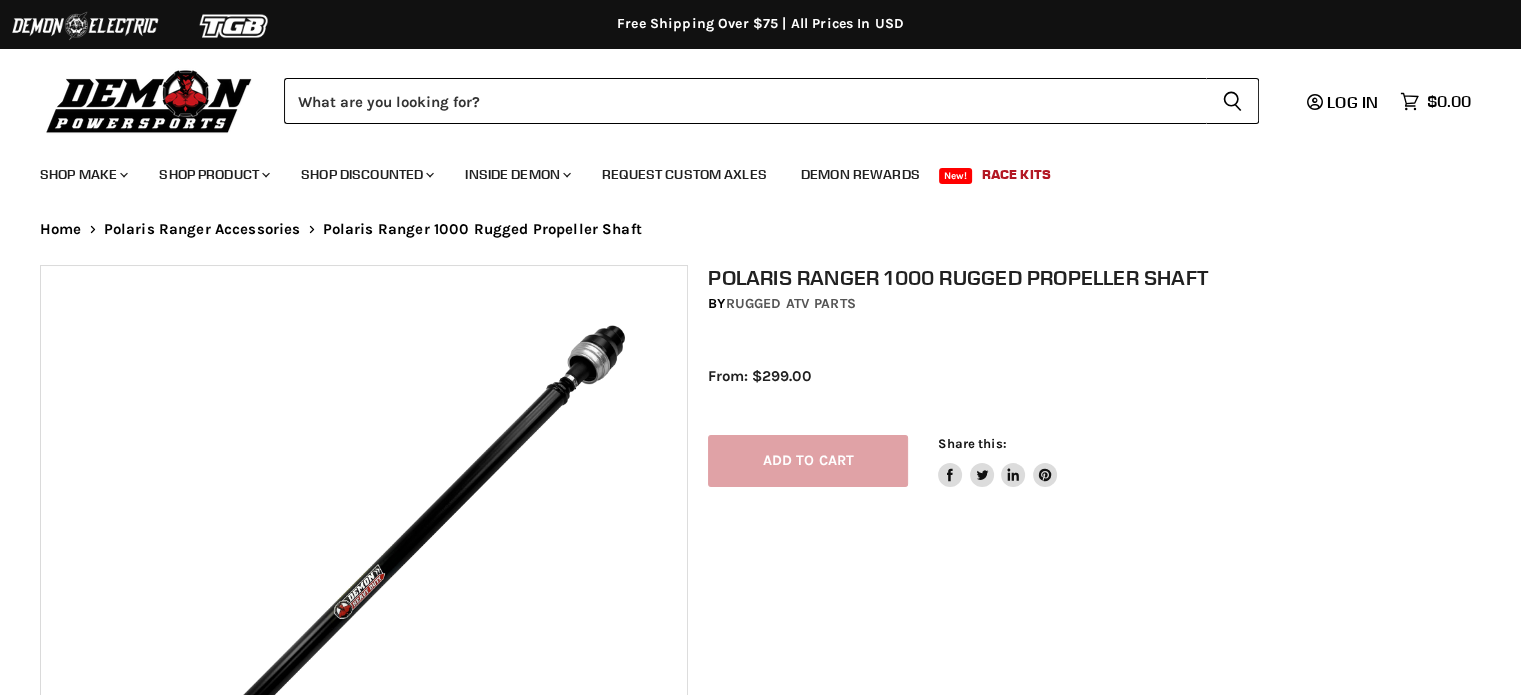 select on "******" 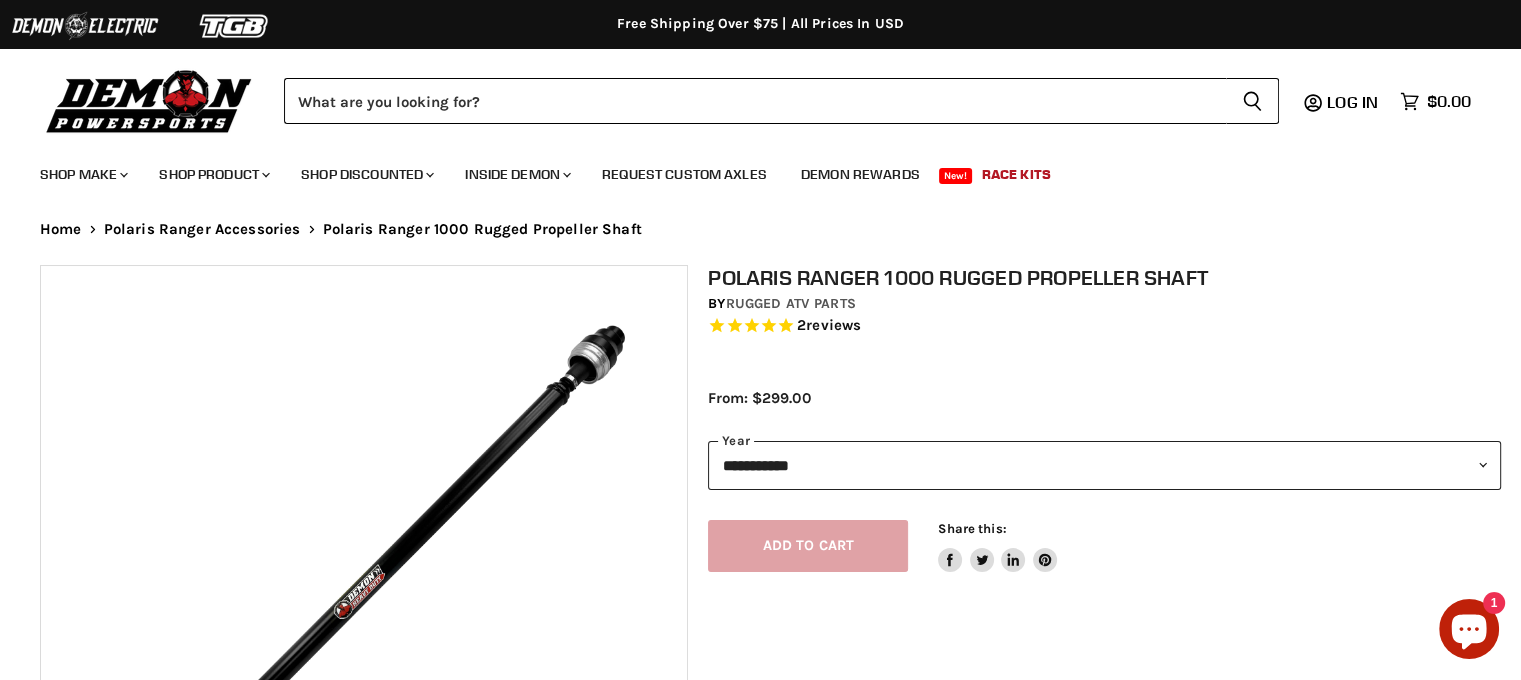 scroll, scrollTop: 0, scrollLeft: 0, axis: both 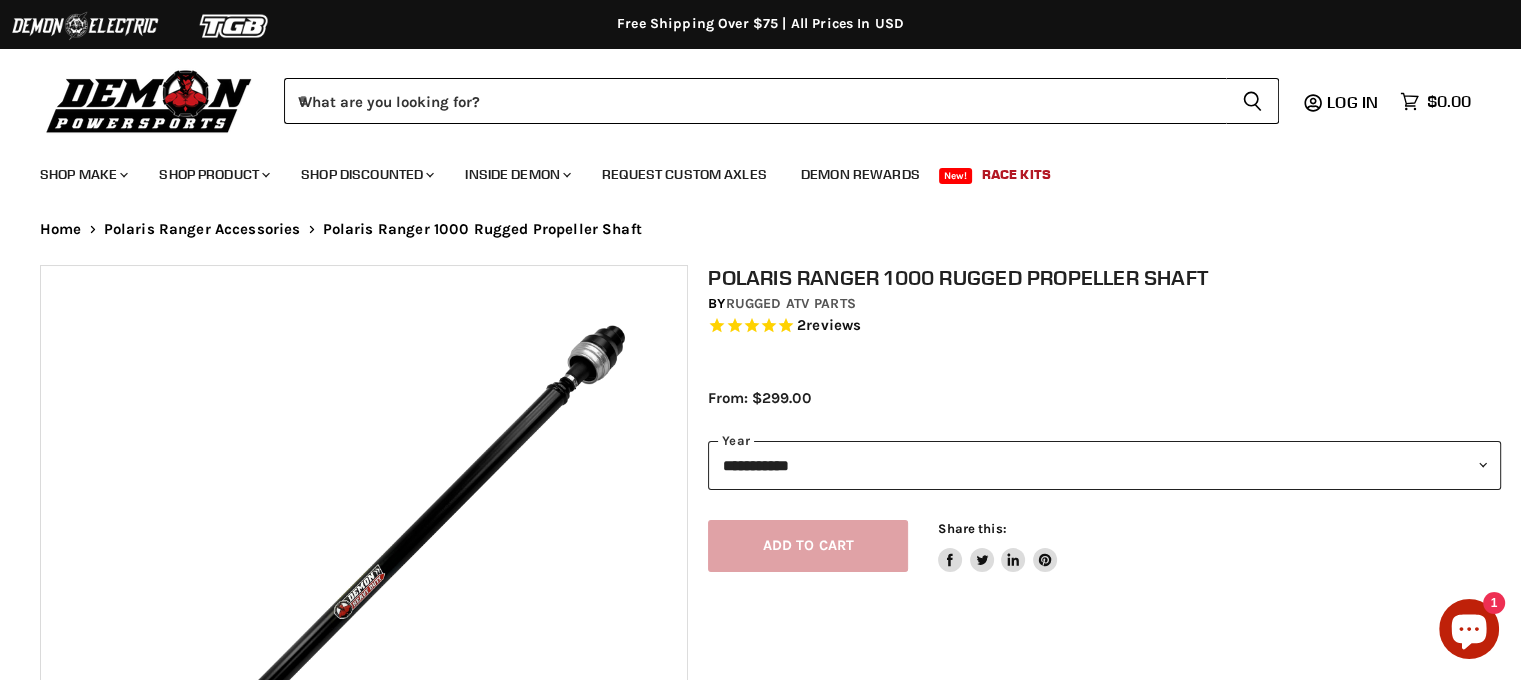 drag, startPoint x: 520, startPoint y: 1, endPoint x: 1252, endPoint y: 183, distance: 754.28644 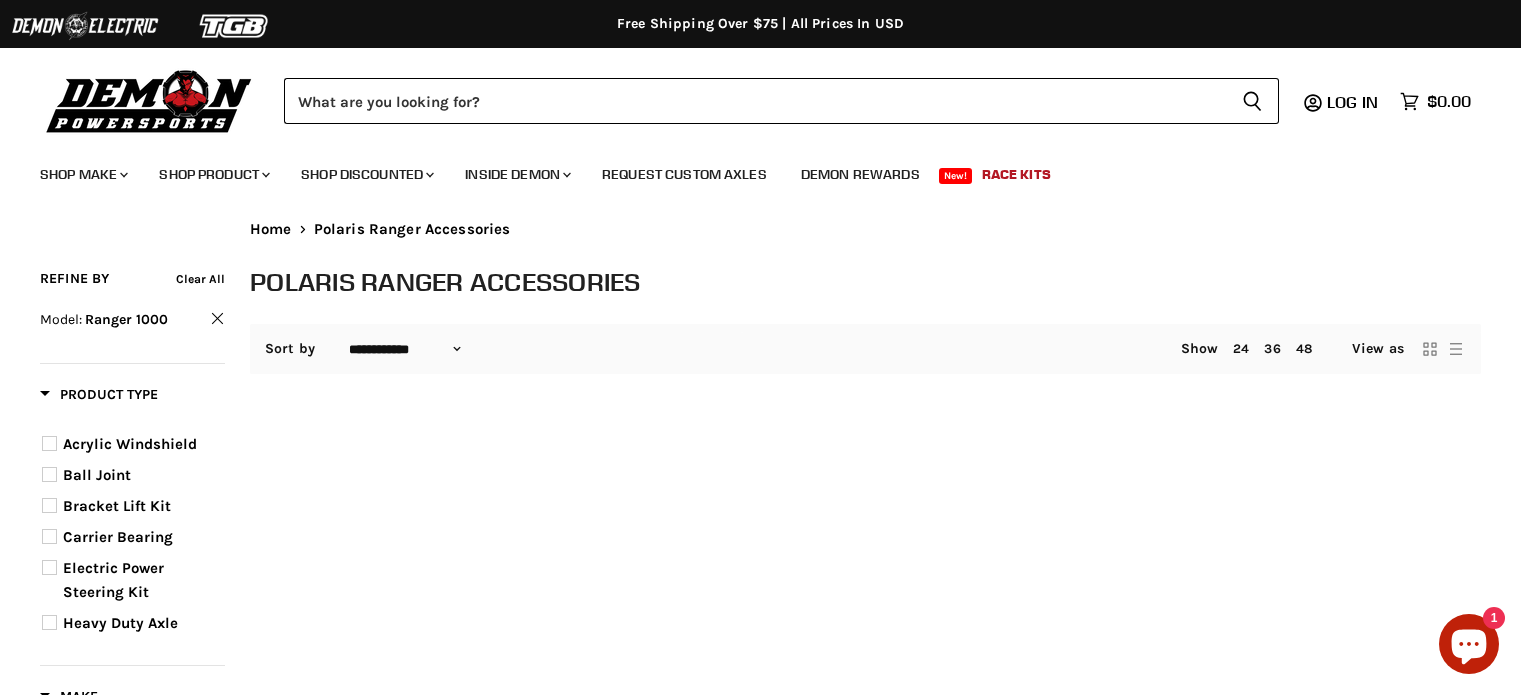 select on "**********" 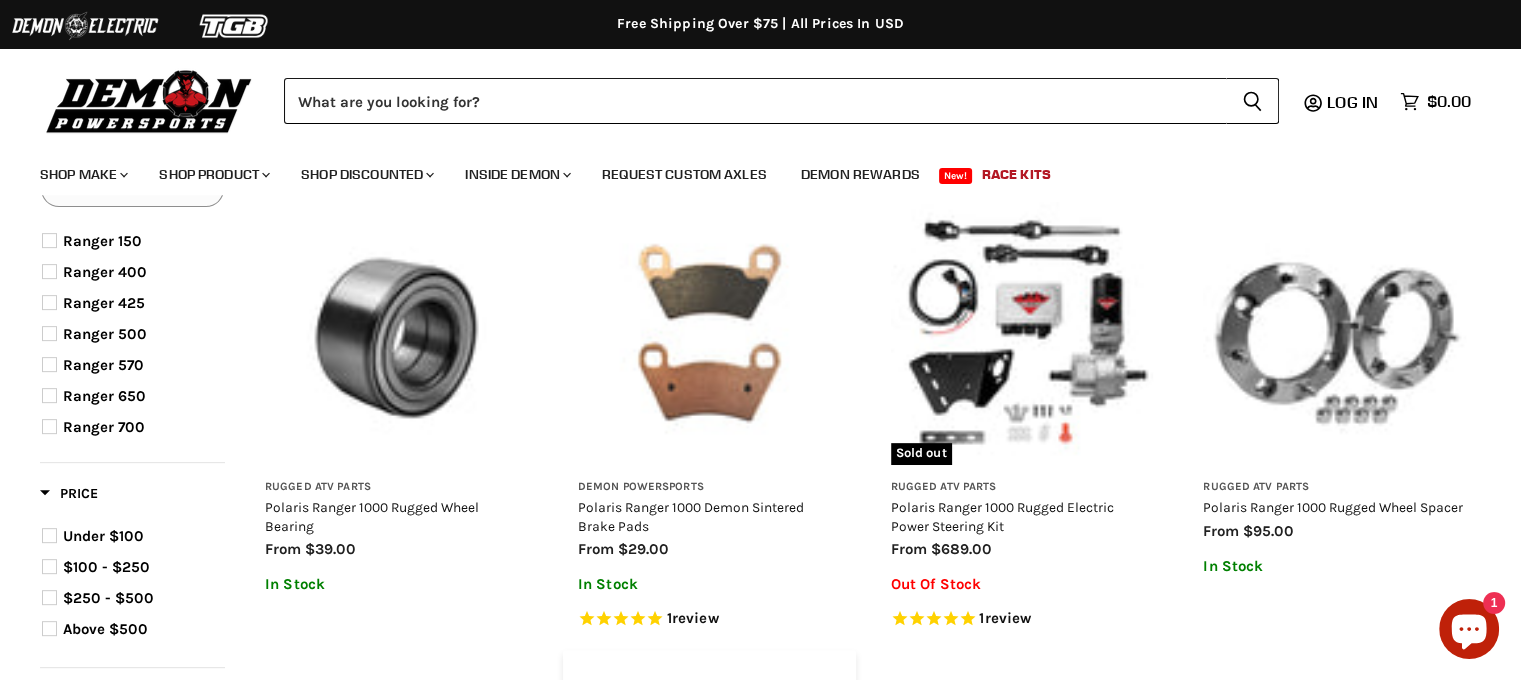 scroll, scrollTop: 0, scrollLeft: 0, axis: both 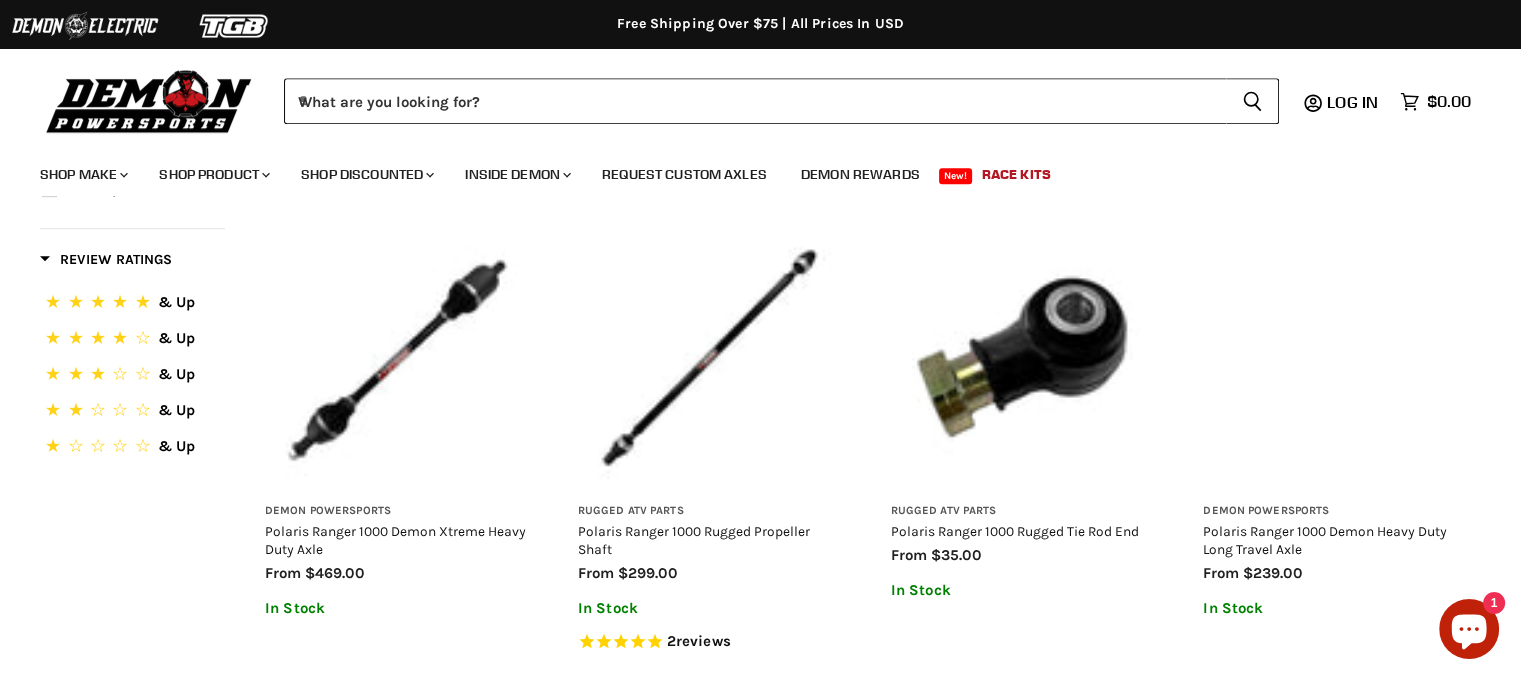 select on "**********" 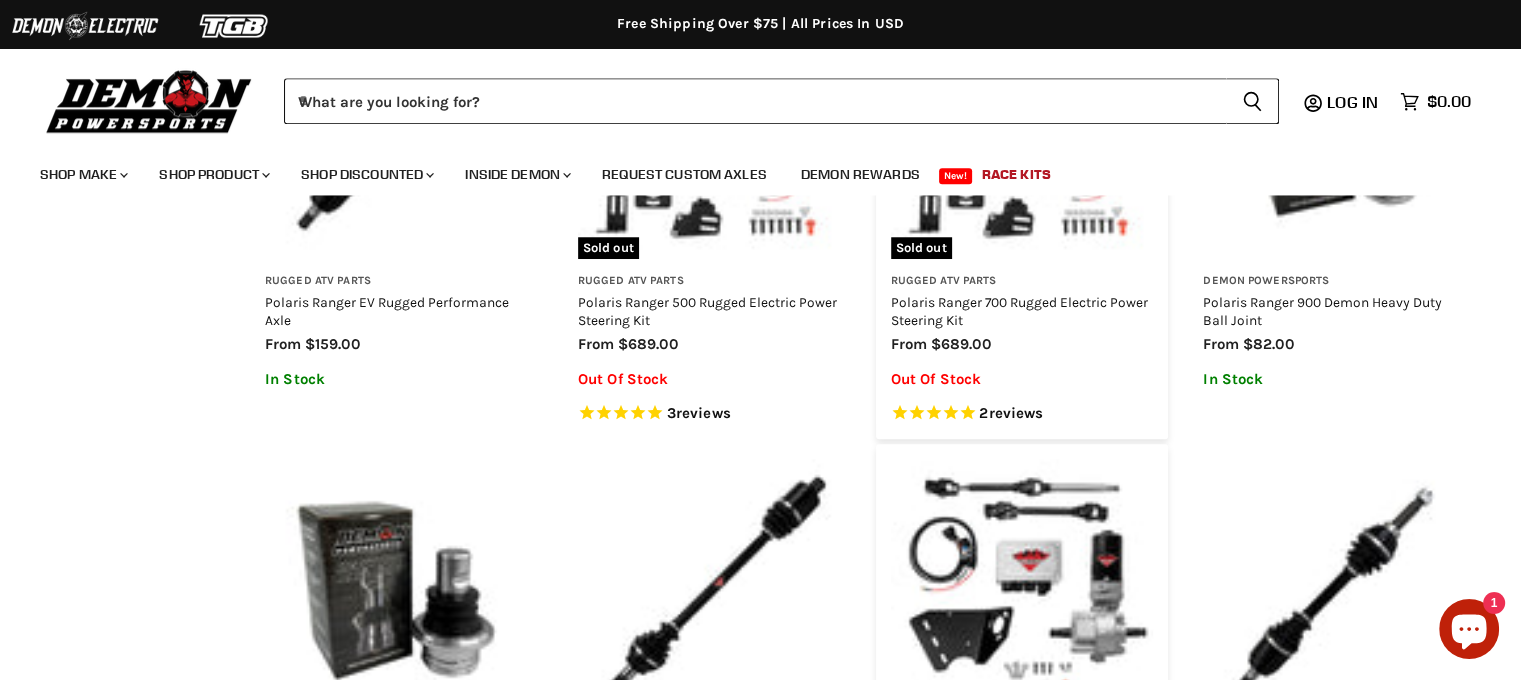scroll, scrollTop: 2015, scrollLeft: 0, axis: vertical 